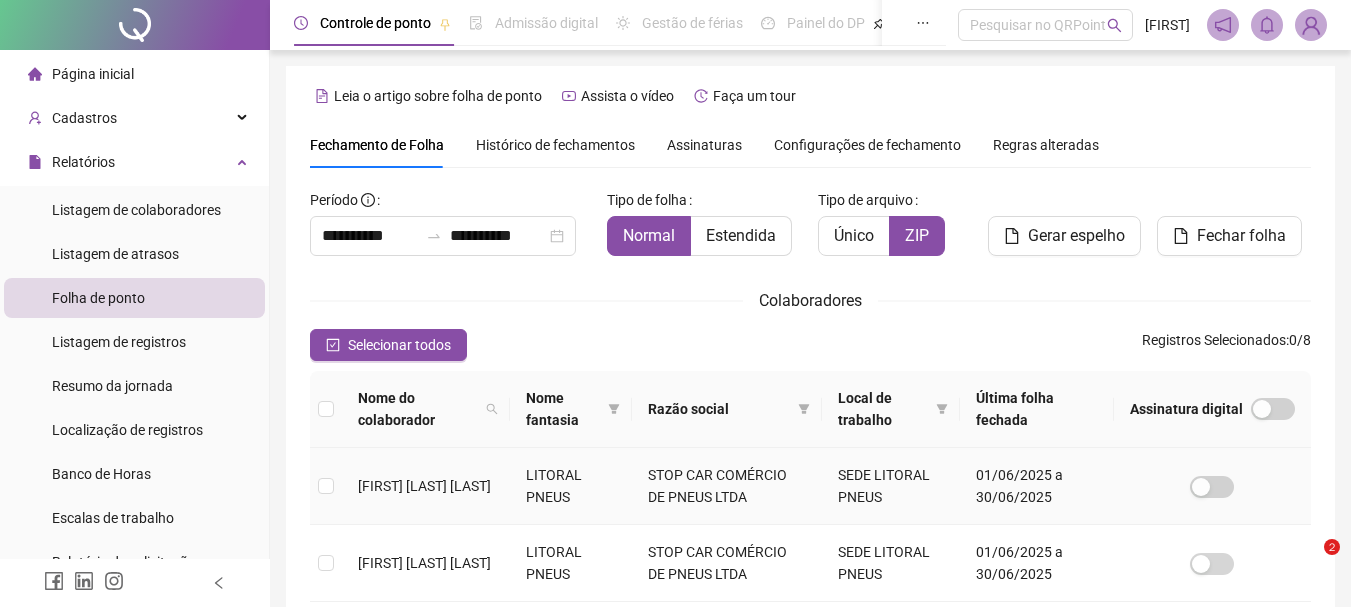 scroll, scrollTop: 106, scrollLeft: 0, axis: vertical 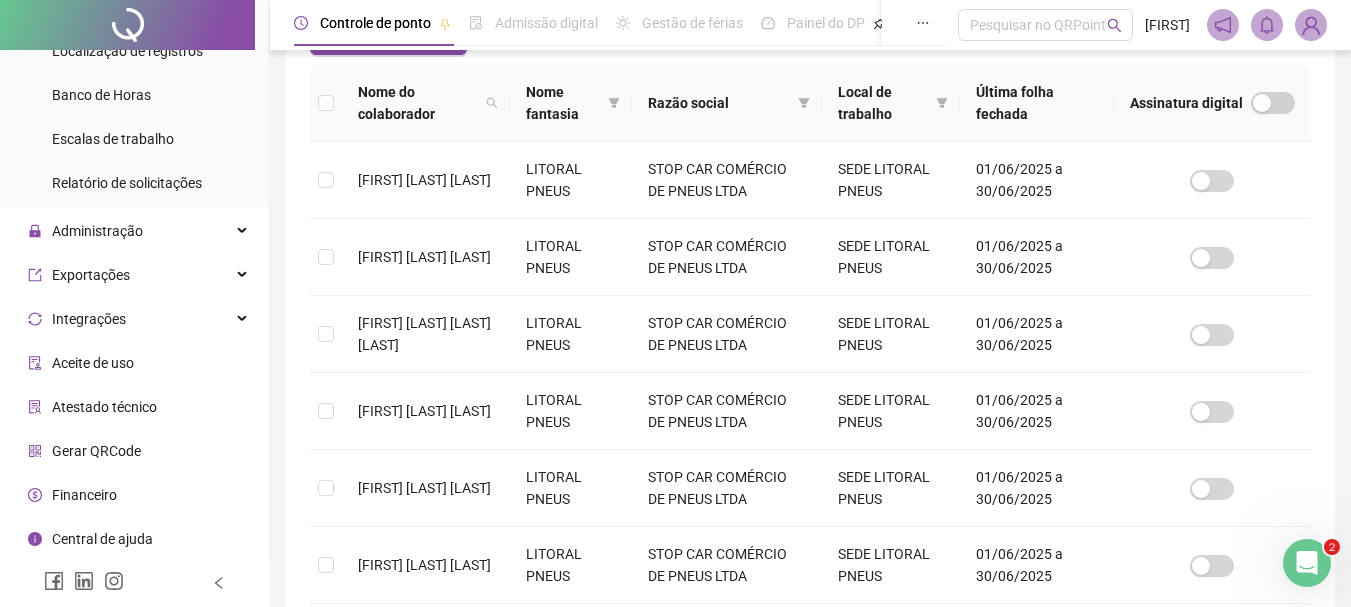 click on "Gerar QRCode" at bounding box center [96, 451] 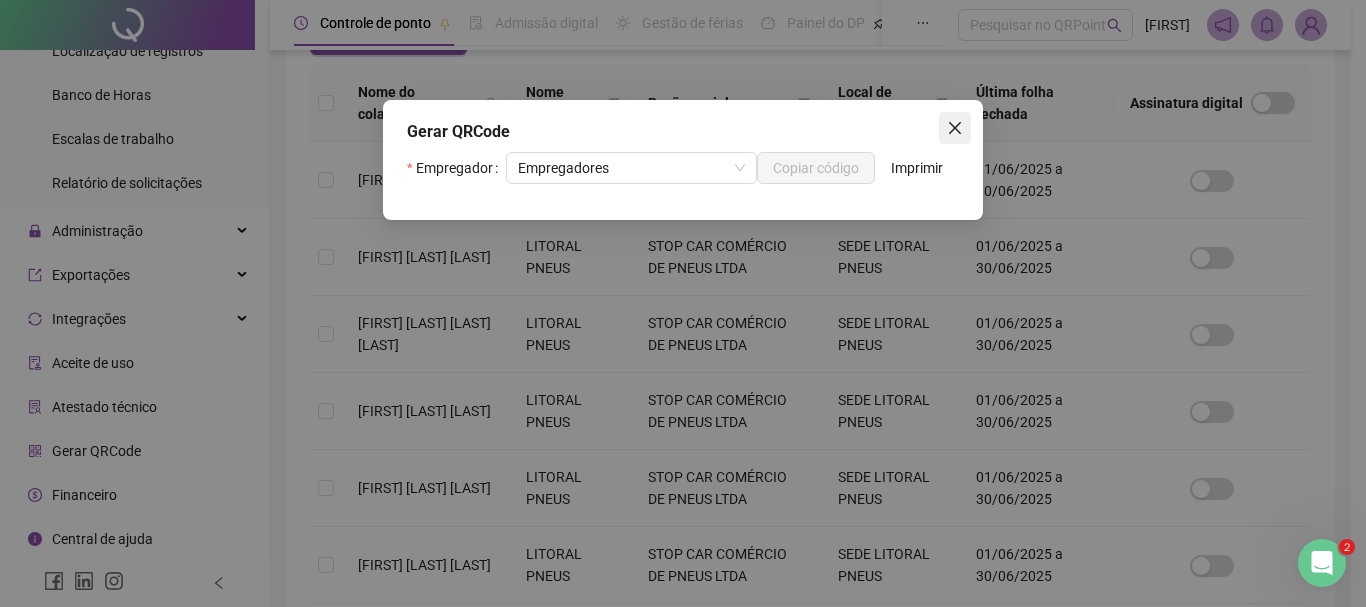 click 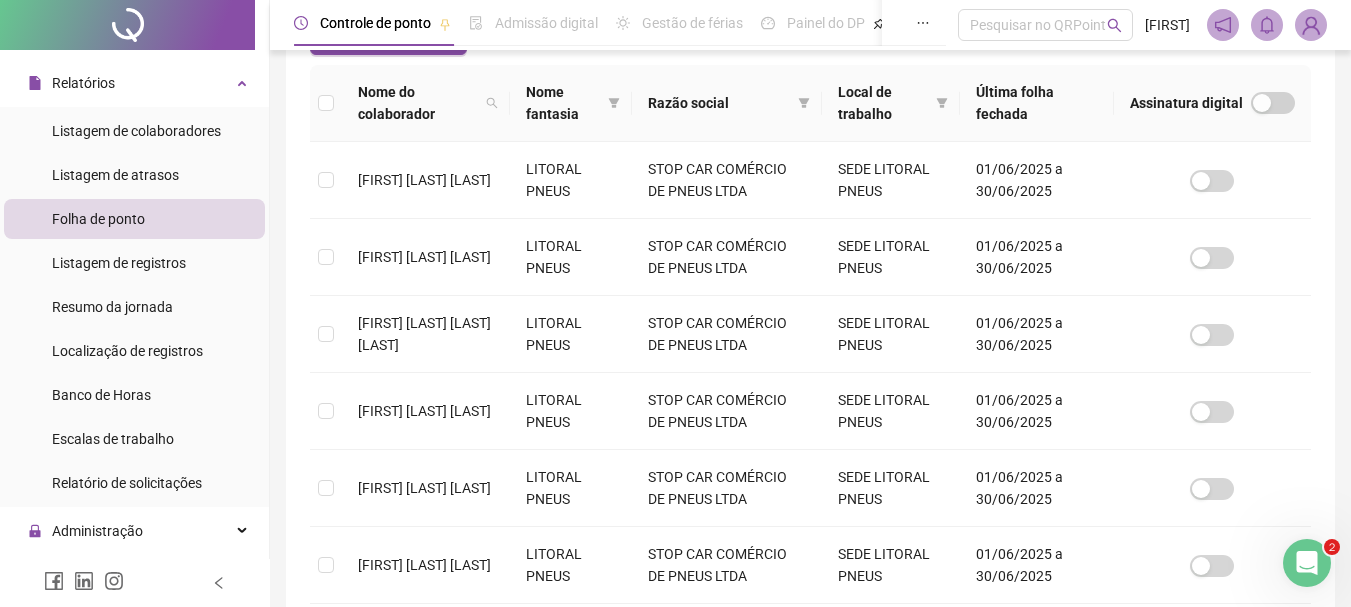 scroll, scrollTop: 0, scrollLeft: 0, axis: both 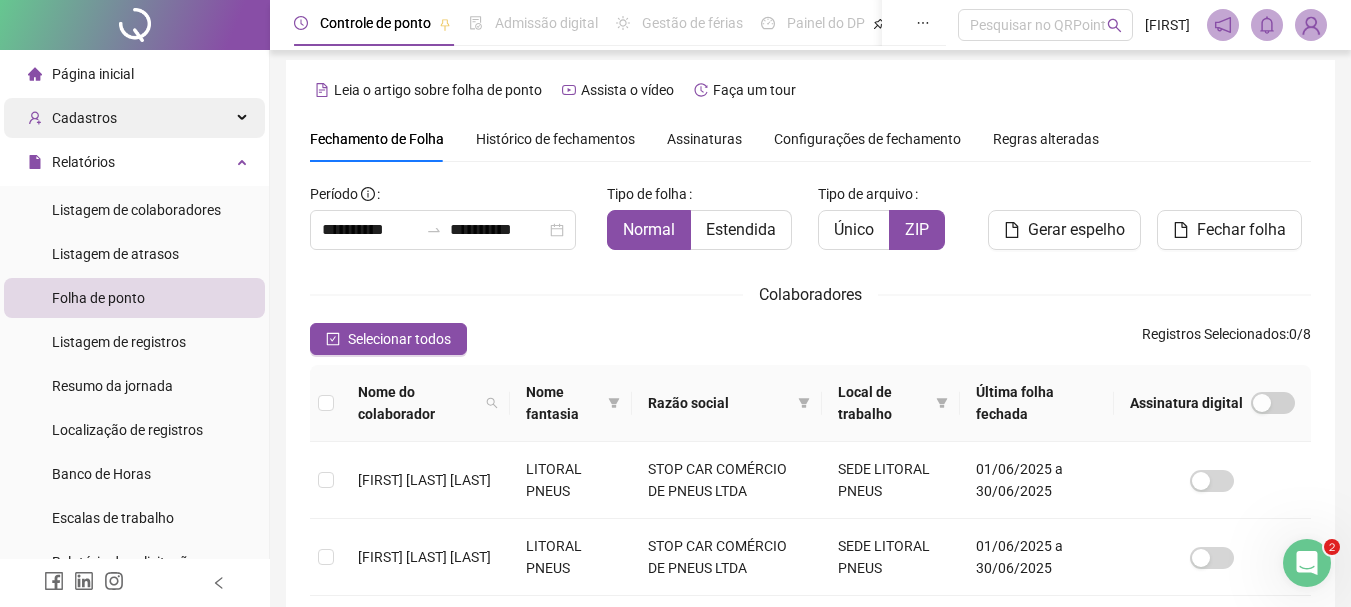 click on "Cadastros" at bounding box center (134, 118) 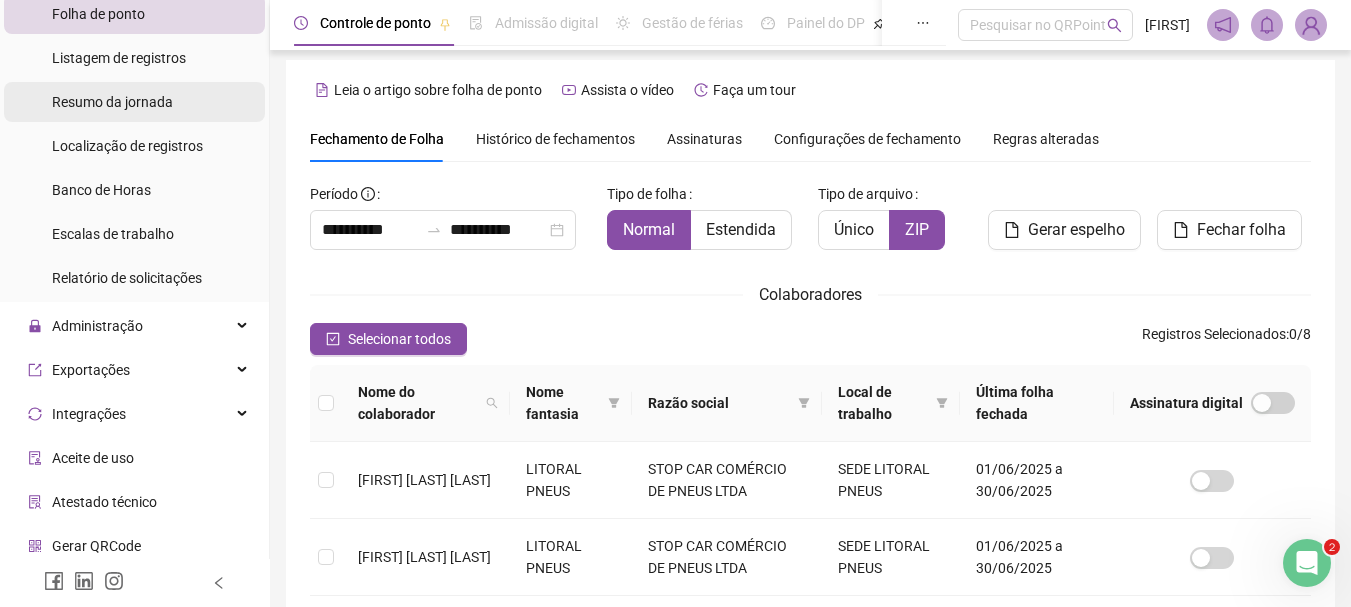scroll, scrollTop: 695, scrollLeft: 0, axis: vertical 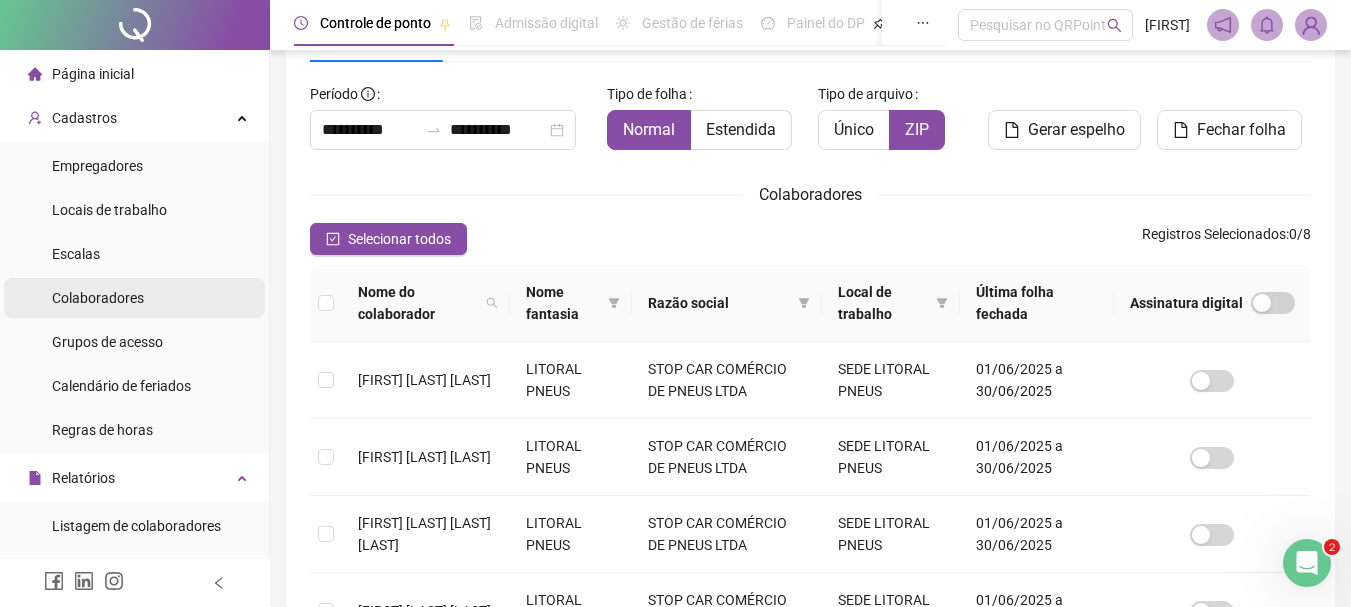 click on "Colaboradores" at bounding box center [134, 298] 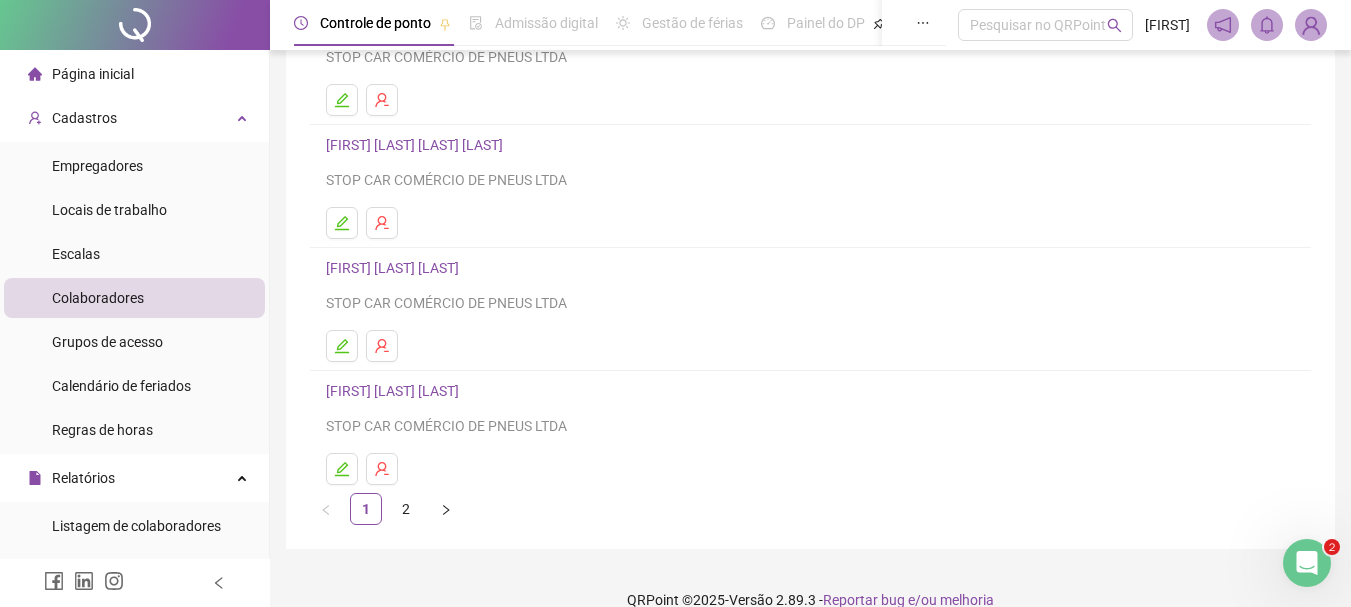 scroll, scrollTop: 360, scrollLeft: 0, axis: vertical 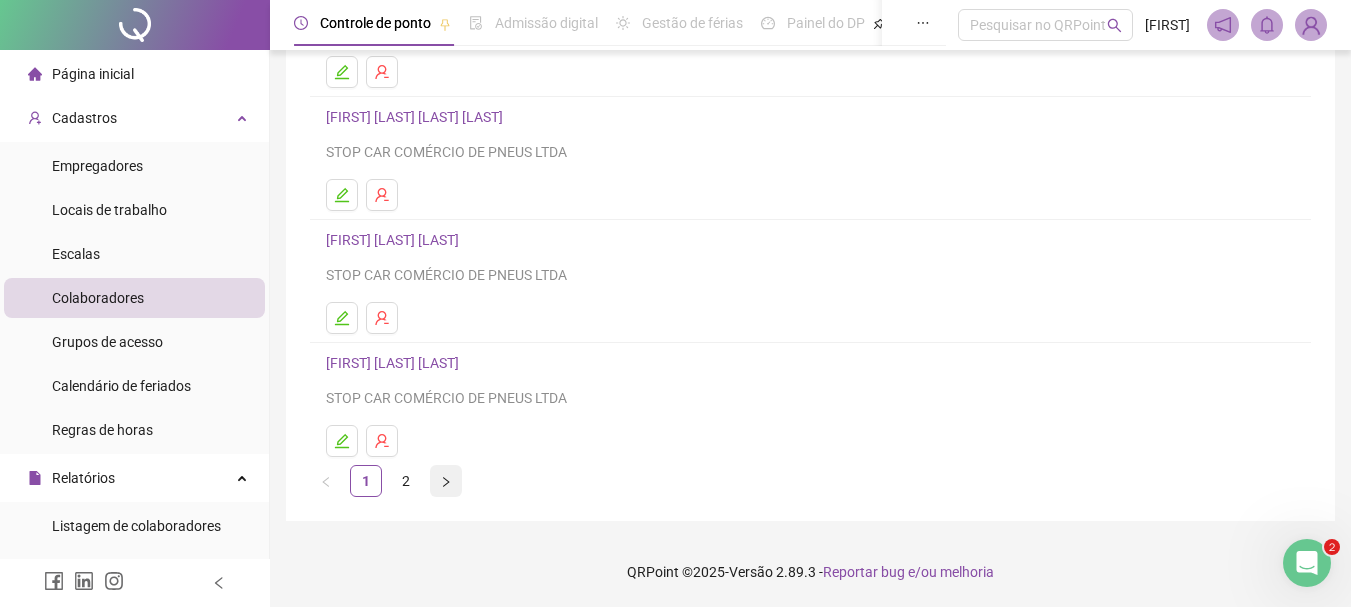 click 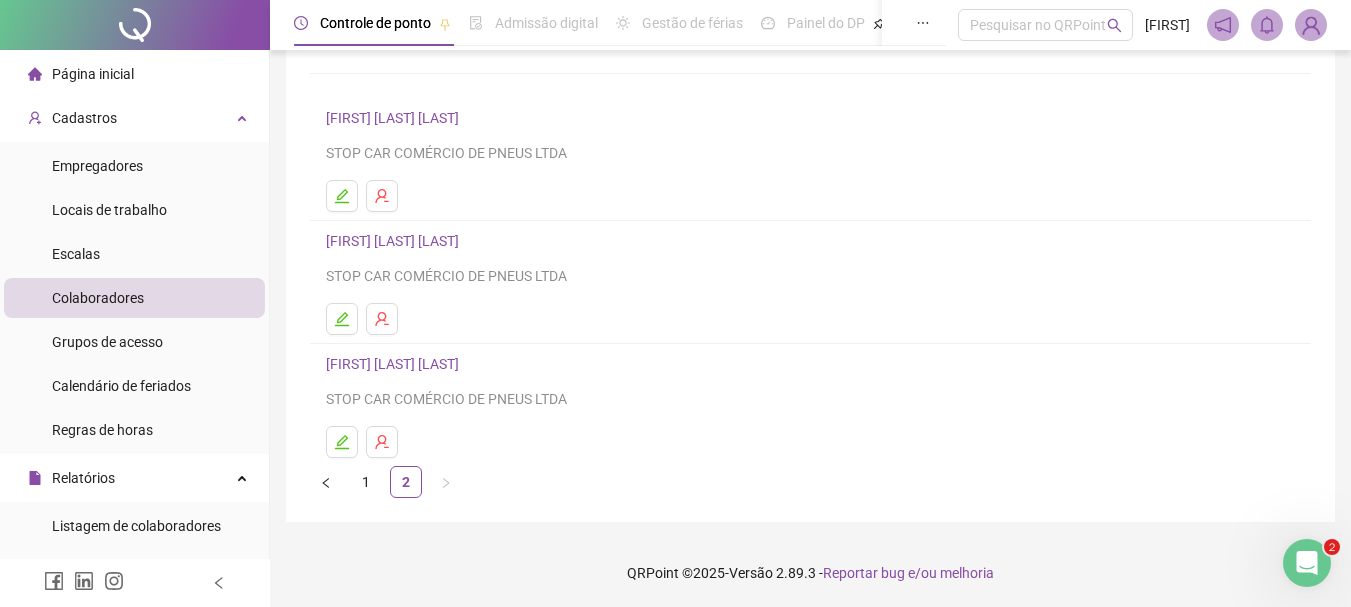 scroll, scrollTop: 114, scrollLeft: 0, axis: vertical 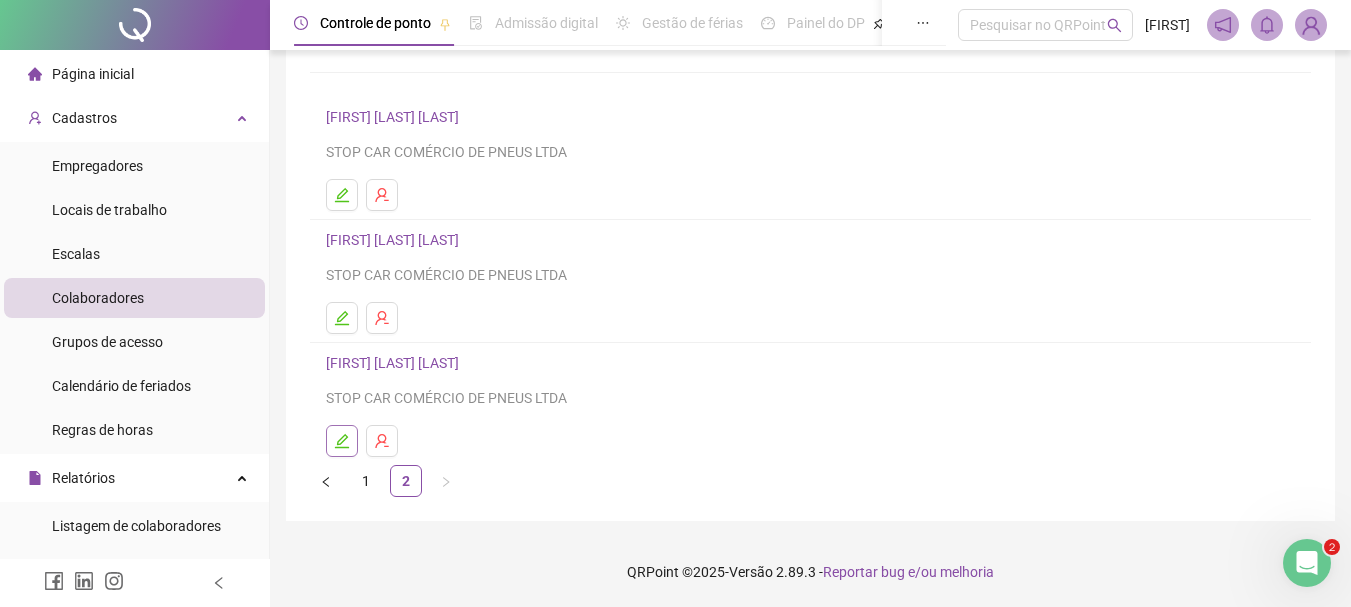 click at bounding box center (342, 441) 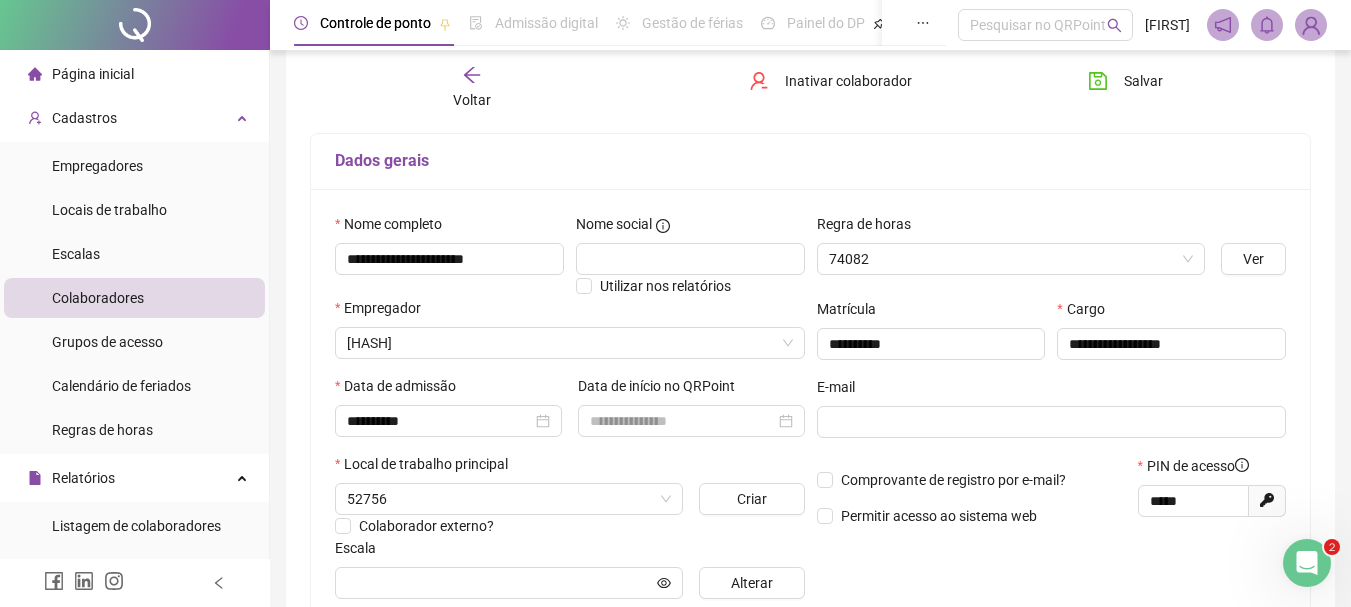 scroll, scrollTop: 124, scrollLeft: 0, axis: vertical 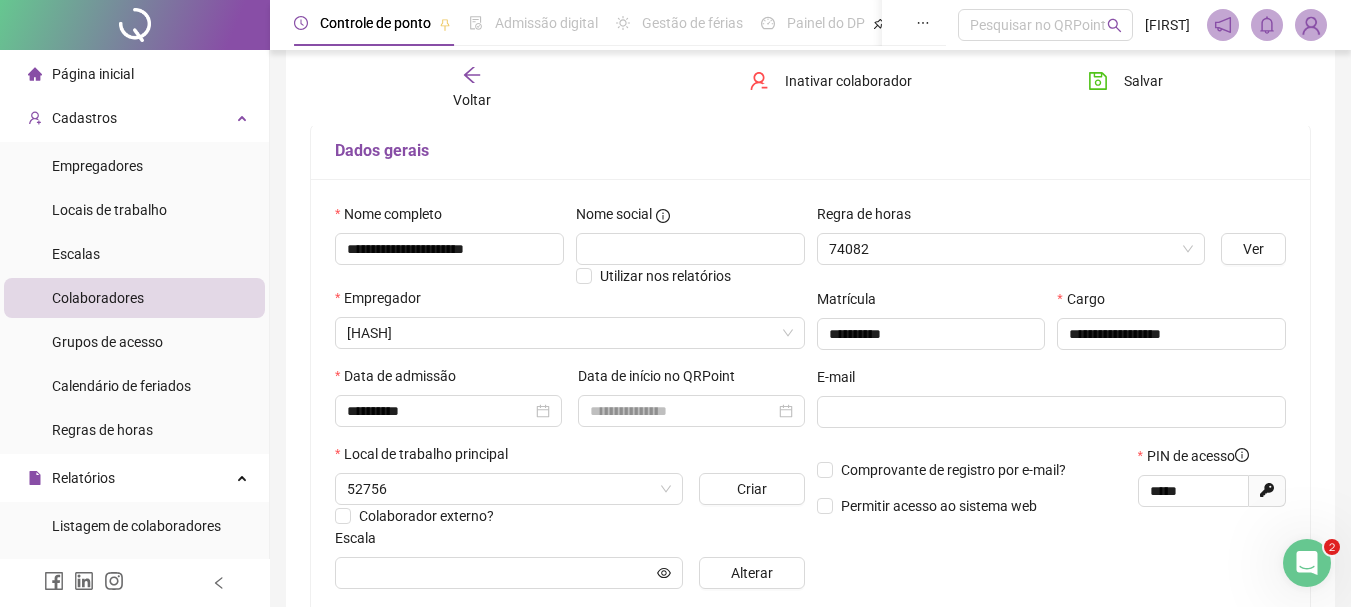 type on "**********" 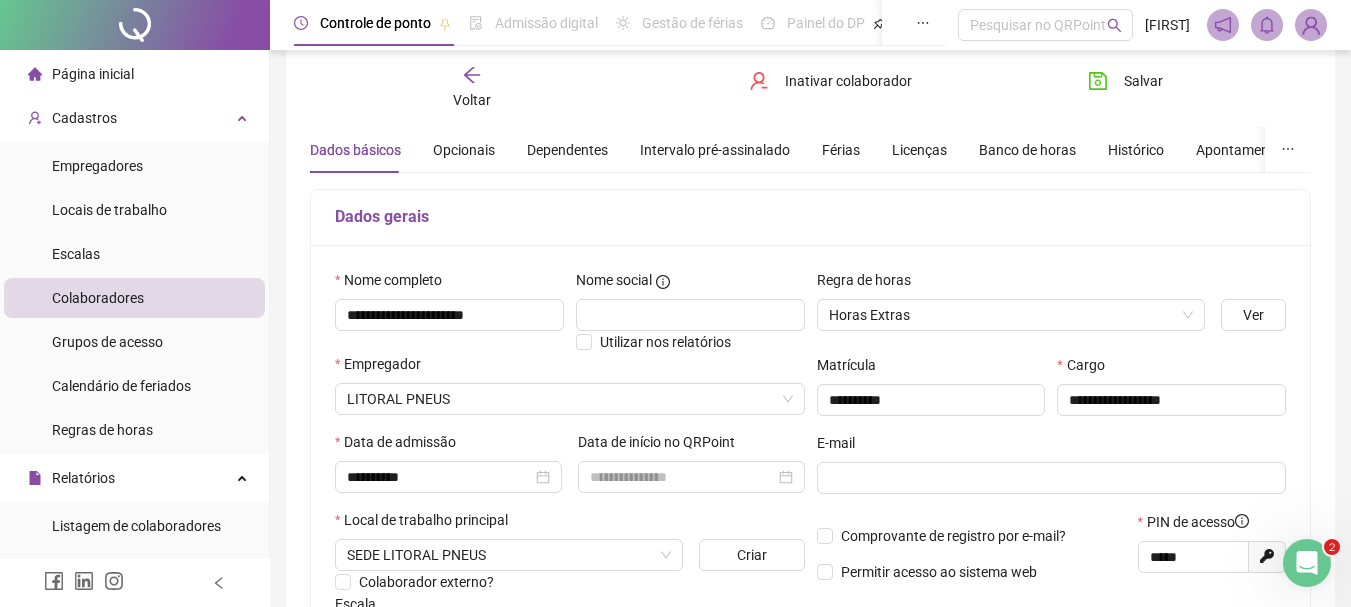 scroll, scrollTop: 34, scrollLeft: 0, axis: vertical 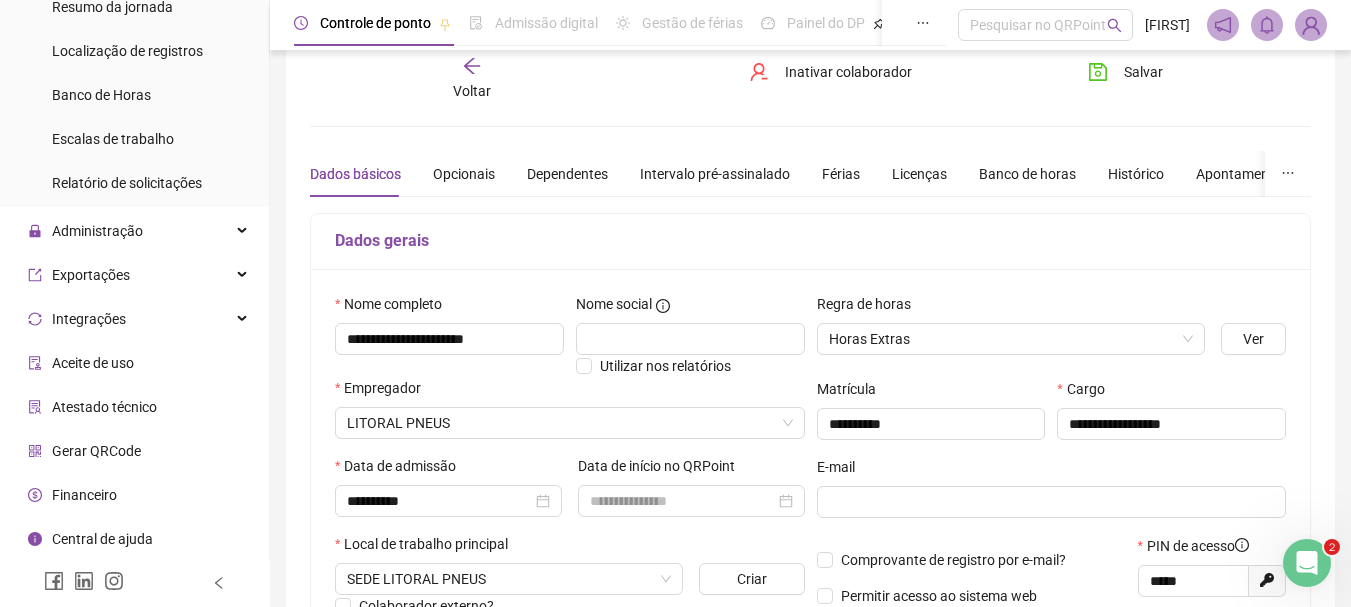 click on "Gerar QRCode" at bounding box center (96, 451) 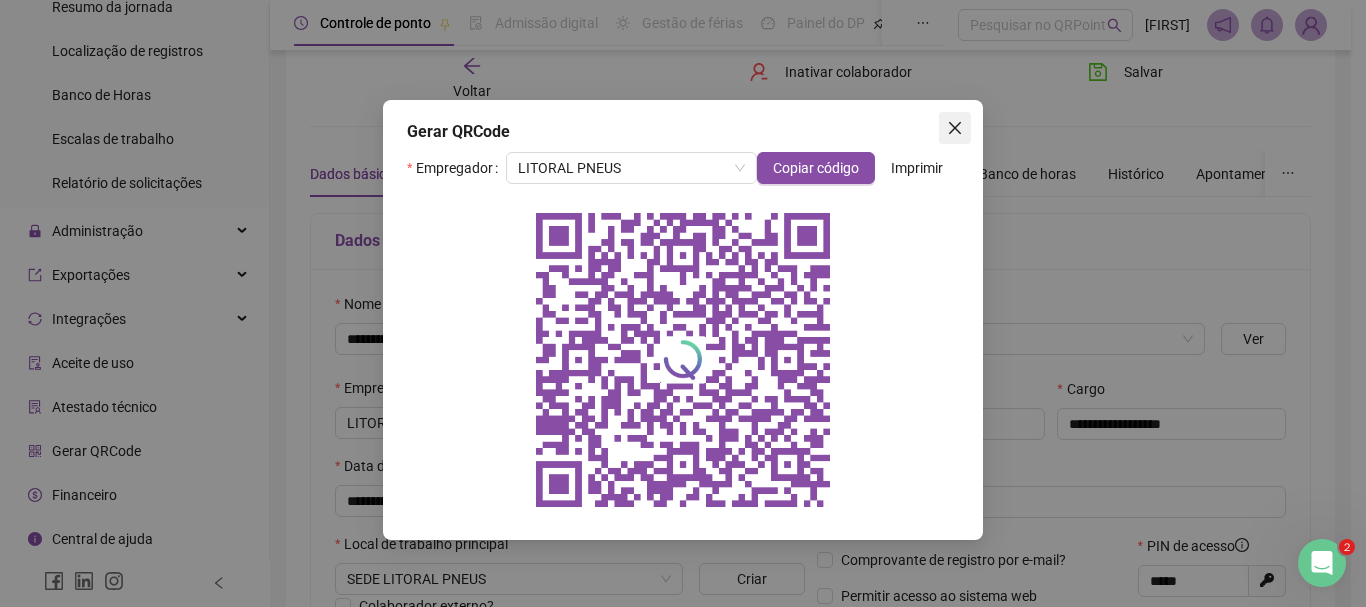 click at bounding box center (955, 128) 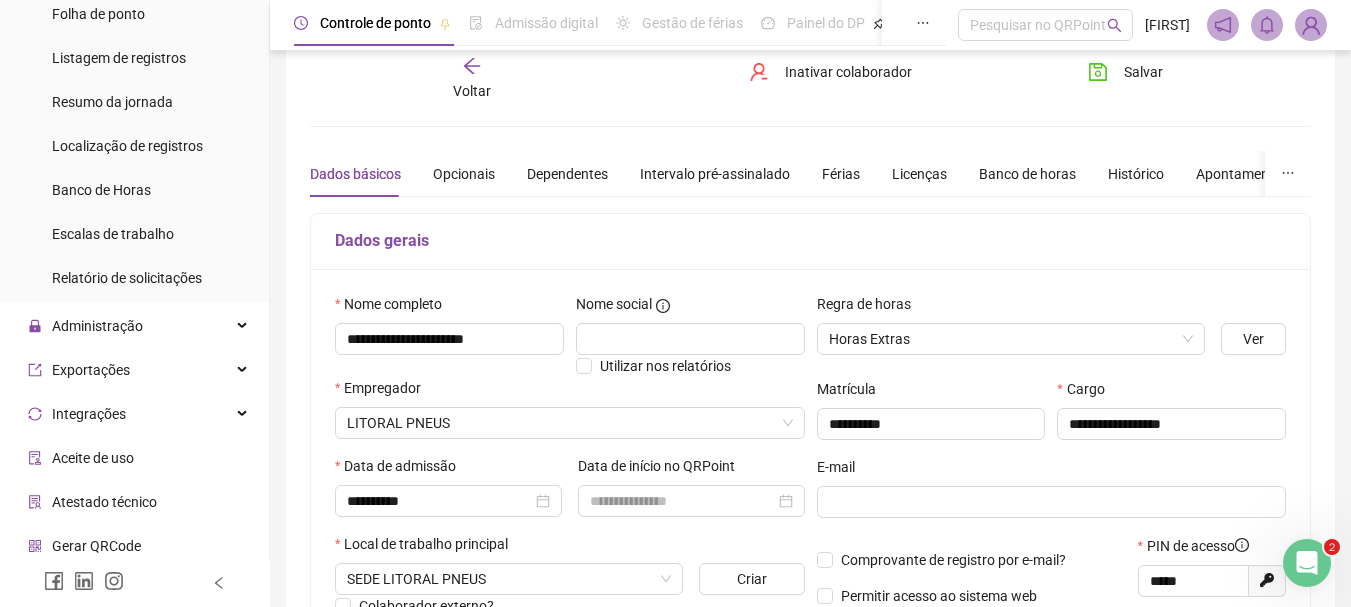 scroll, scrollTop: 695, scrollLeft: 0, axis: vertical 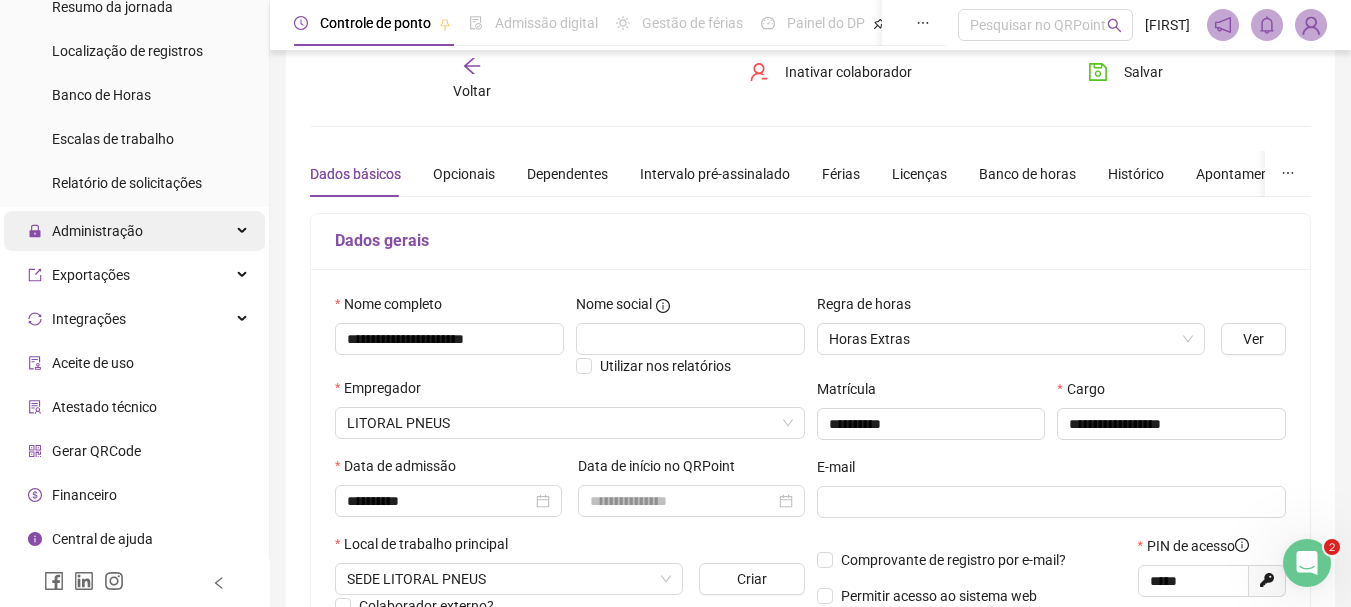 click on "Administração" at bounding box center [134, 231] 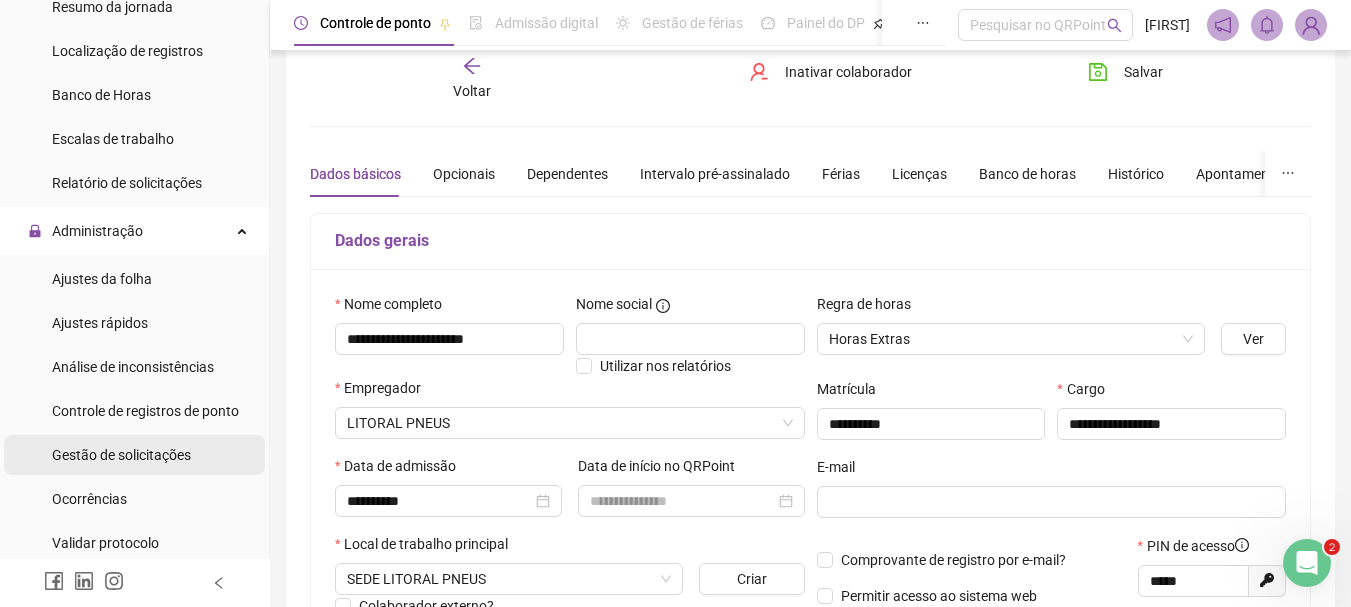 click on "Gestão de solicitações" at bounding box center [121, 455] 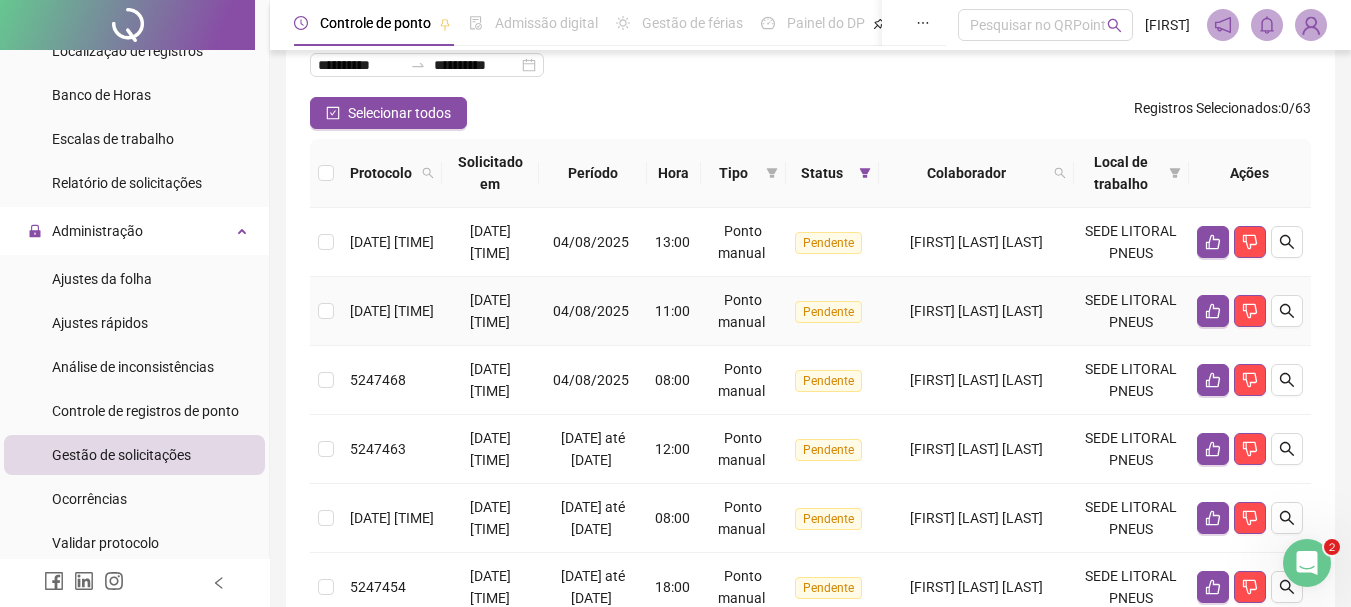 scroll, scrollTop: 100, scrollLeft: 0, axis: vertical 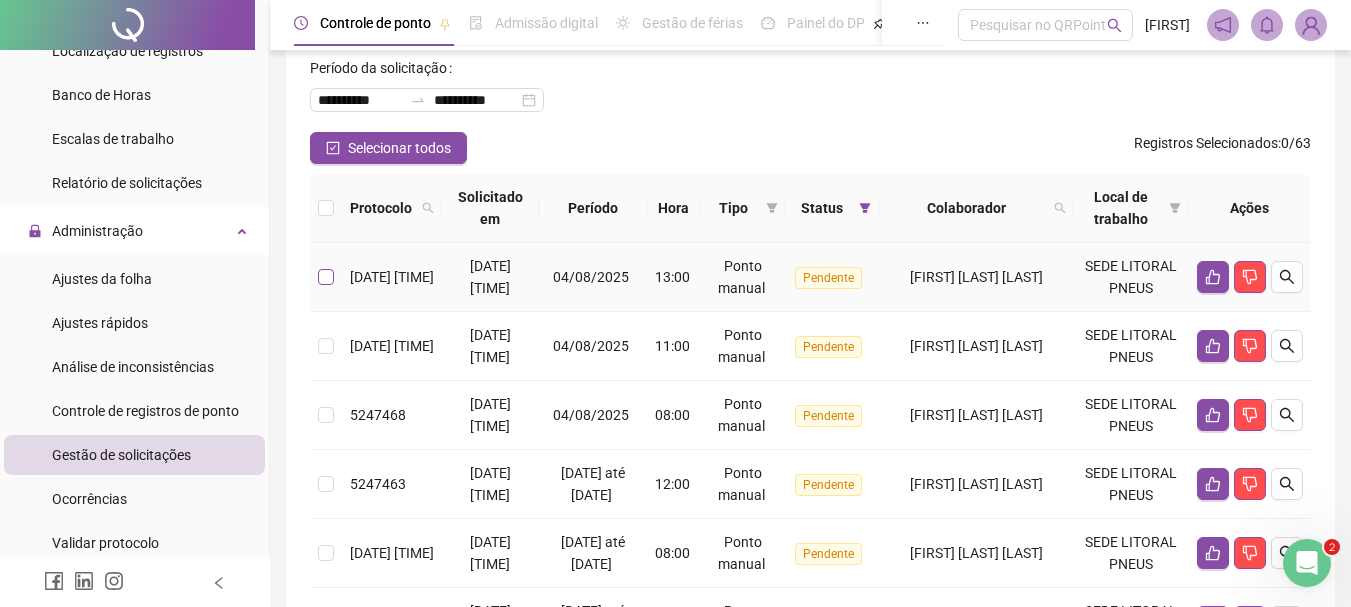 click at bounding box center [326, 277] 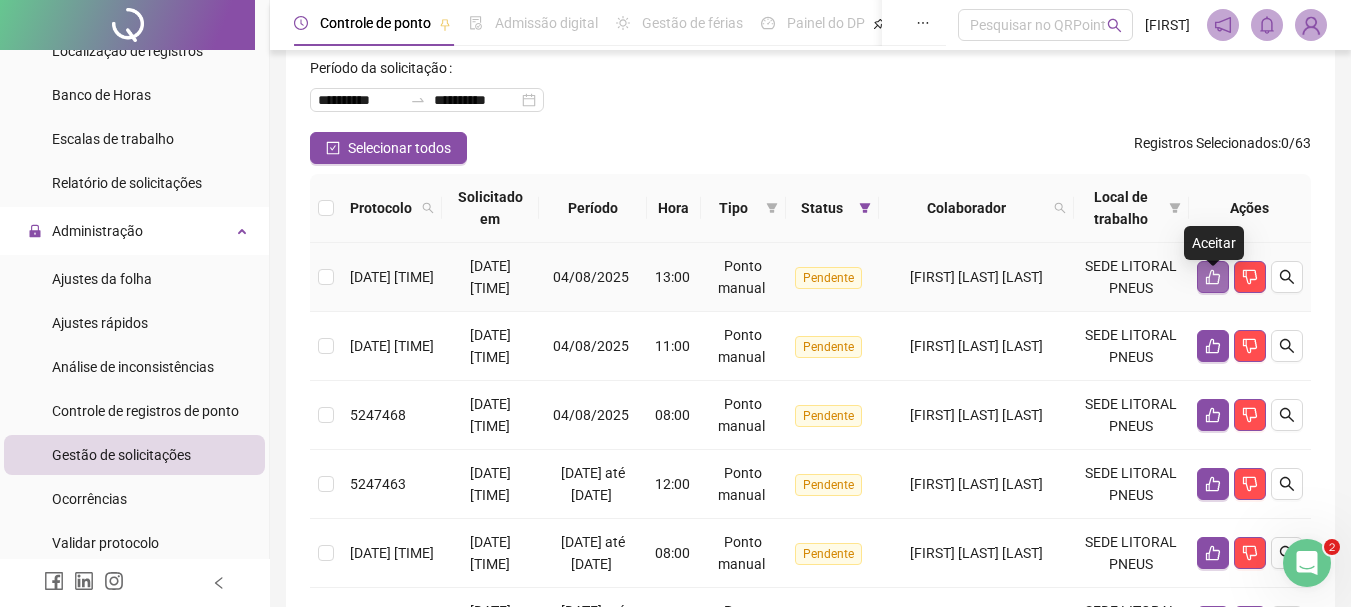 click 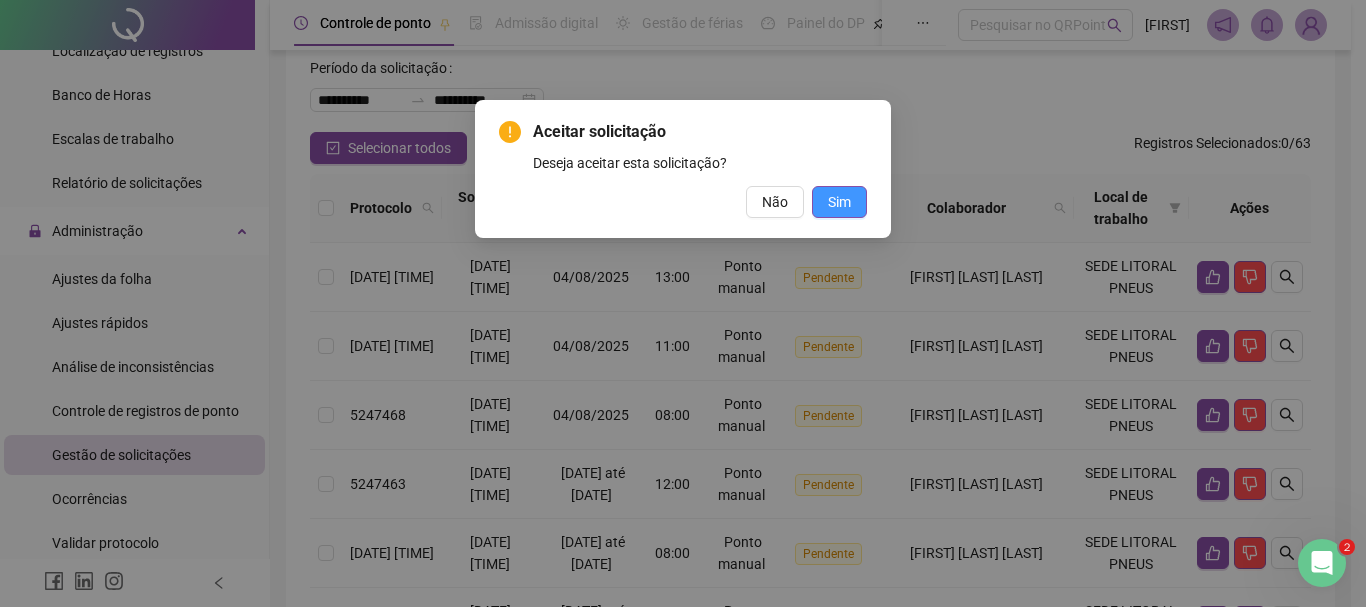 click on "Sim" at bounding box center [839, 202] 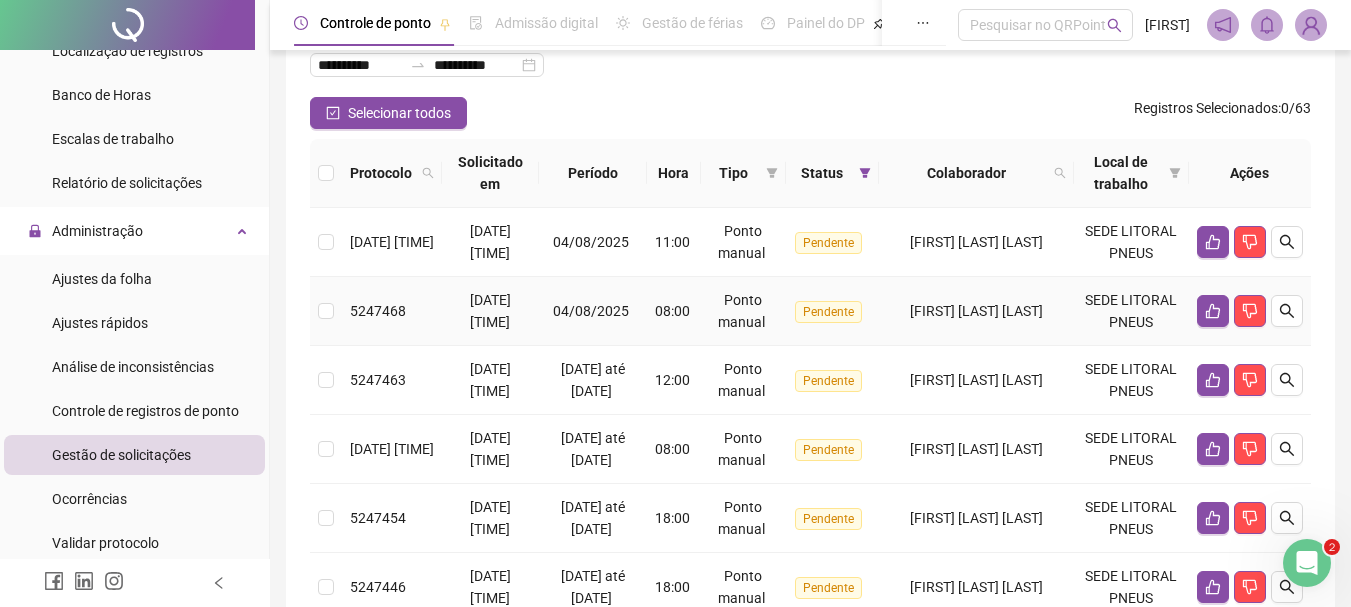 scroll, scrollTop: 100, scrollLeft: 0, axis: vertical 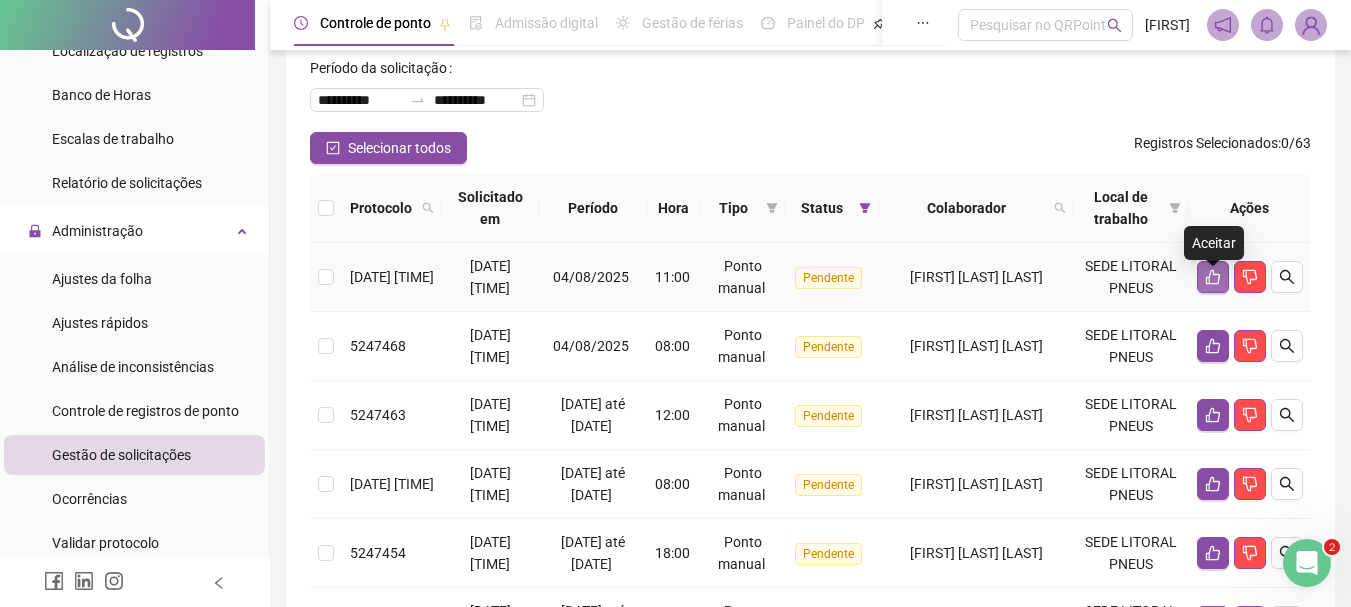 click 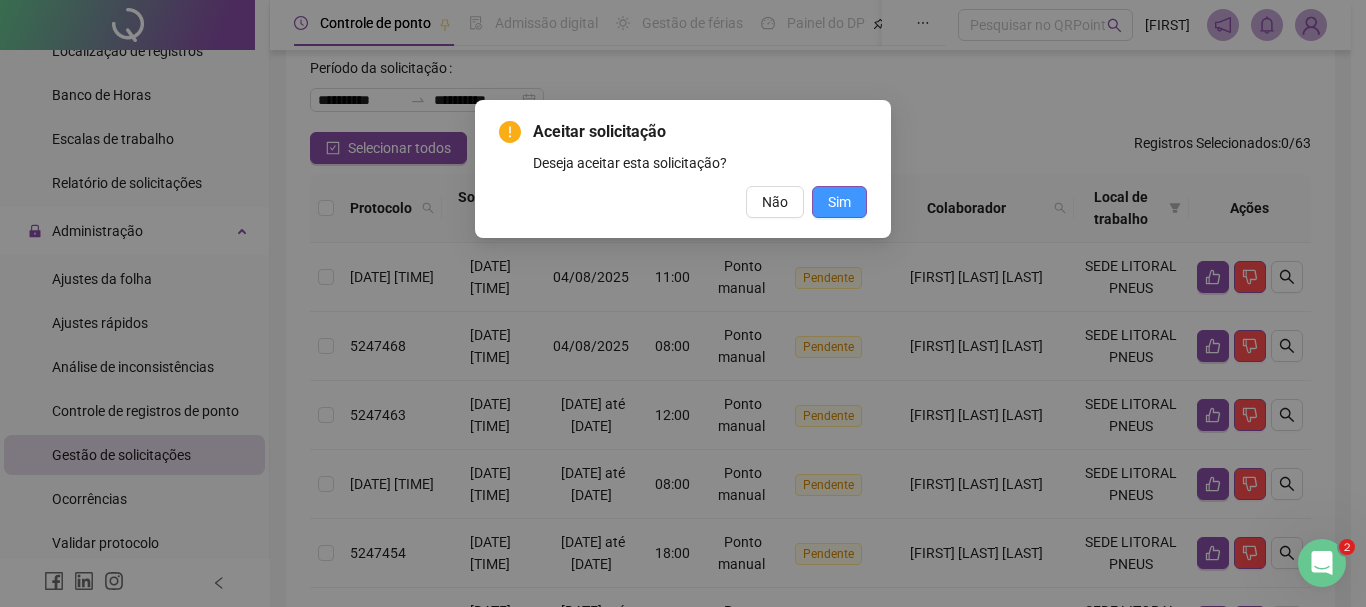 click on "Sim" at bounding box center (839, 202) 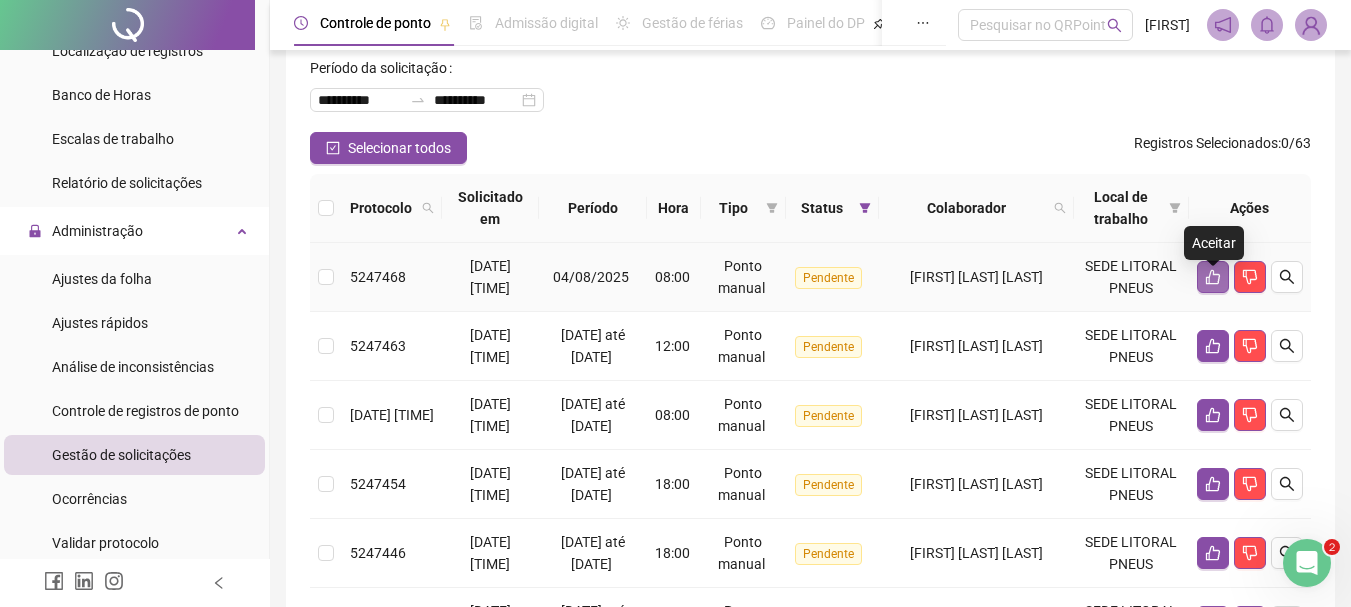 click 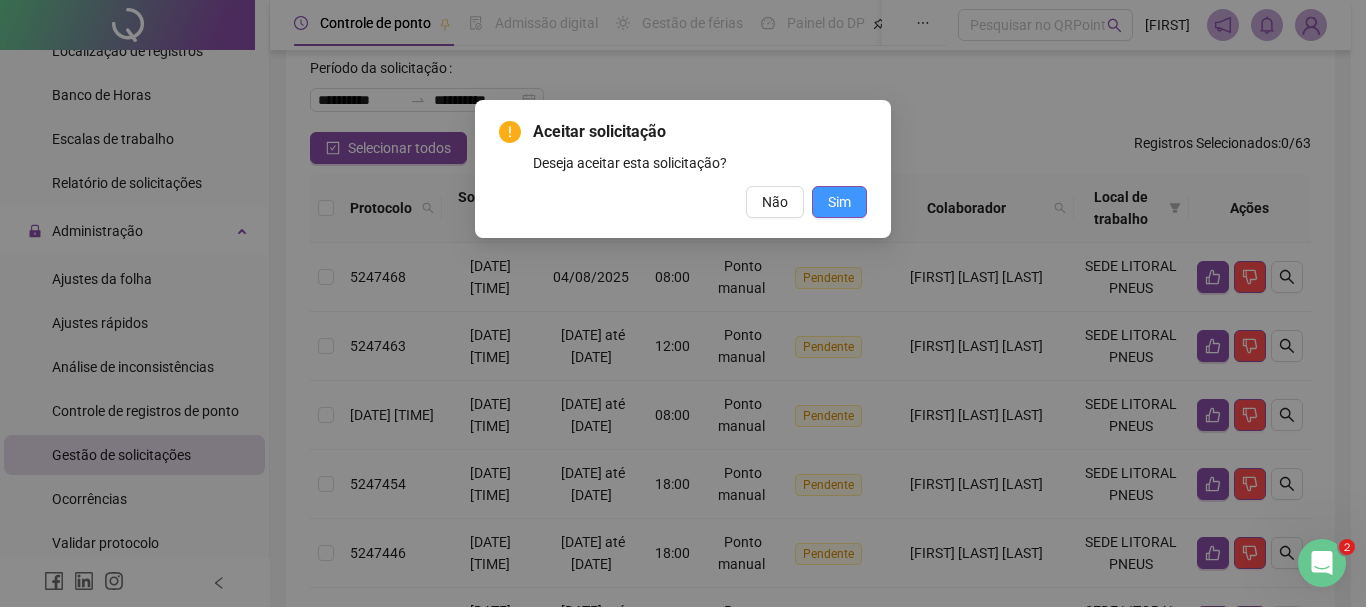 click on "Sim" at bounding box center (839, 202) 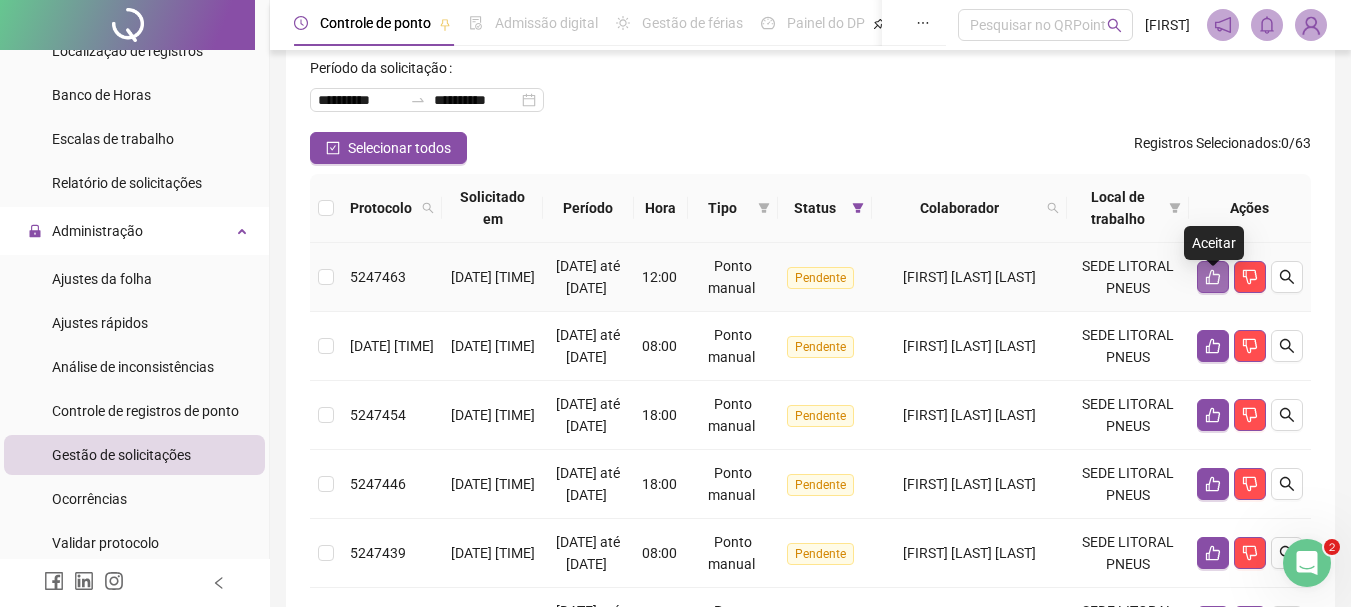 click at bounding box center (1213, 277) 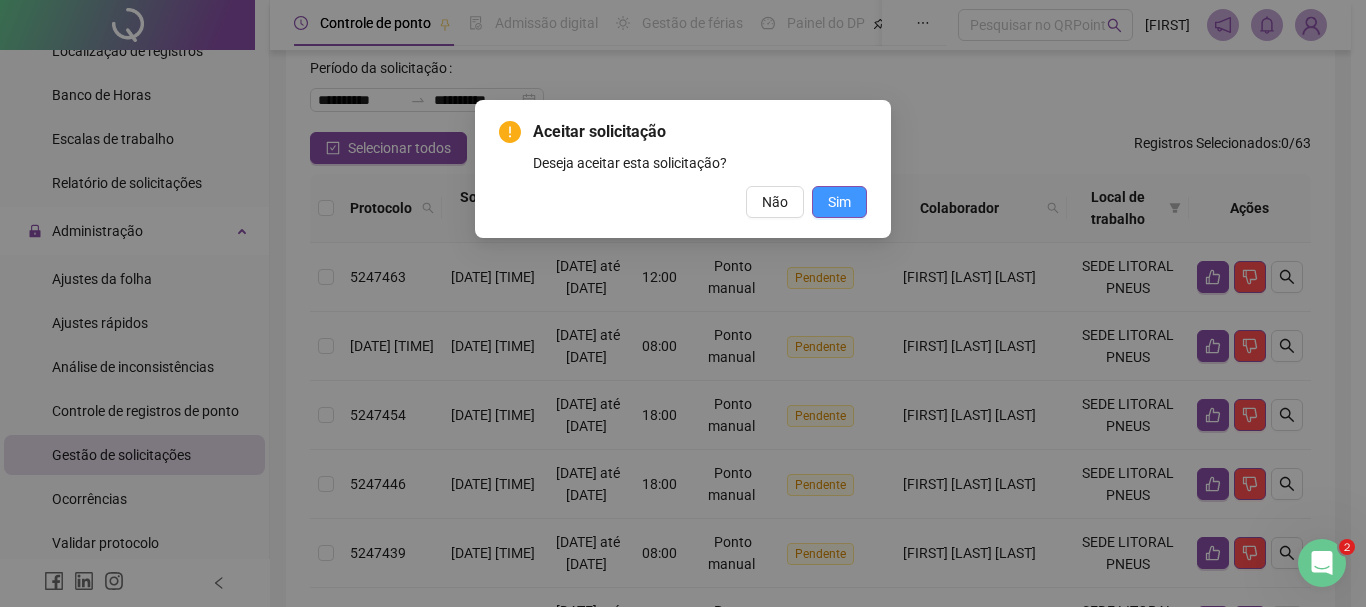 click on "Sim" at bounding box center [839, 202] 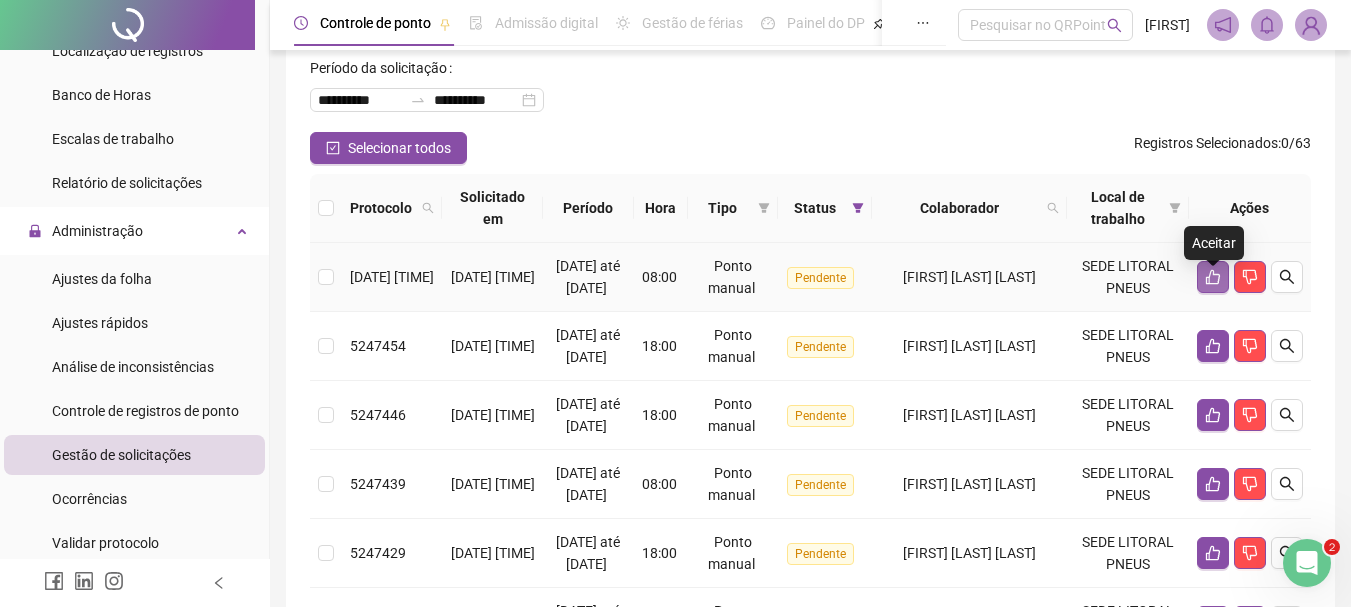 click 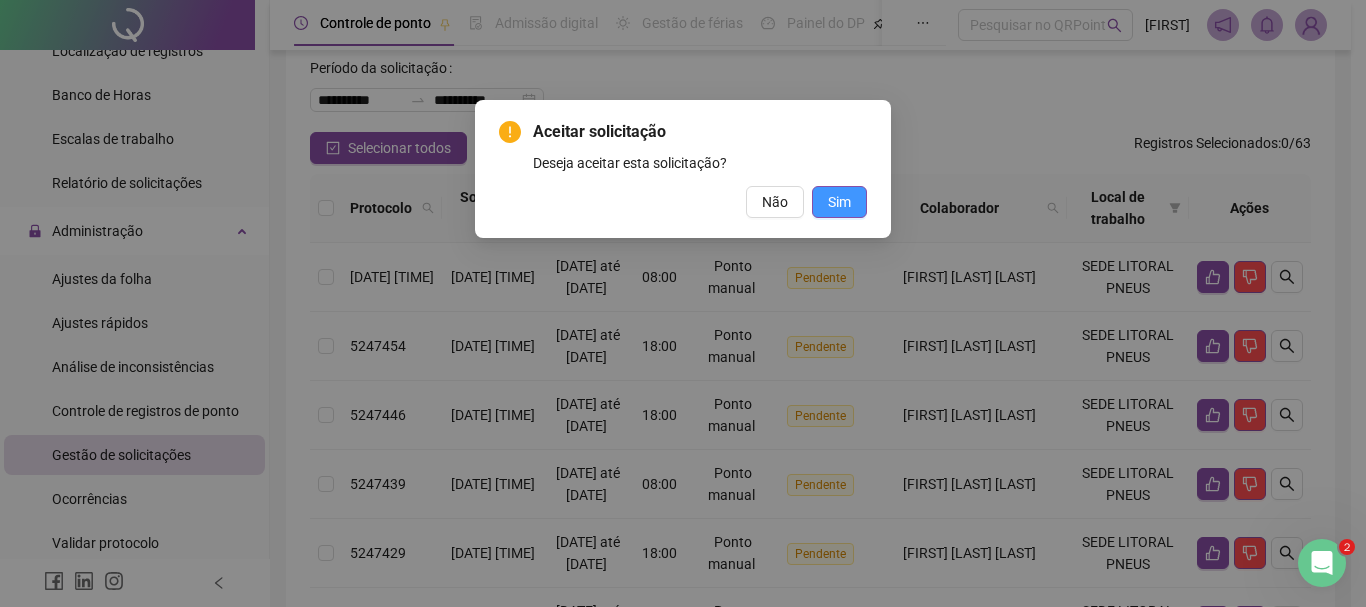 click on "Sim" at bounding box center [839, 202] 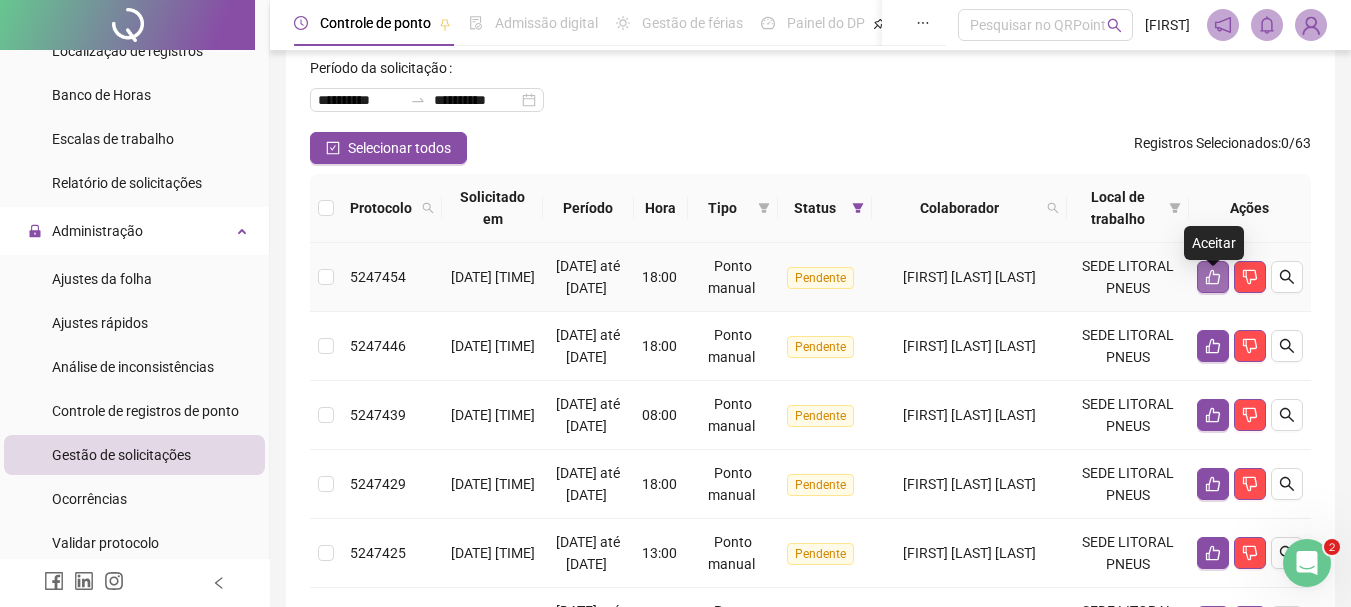 click 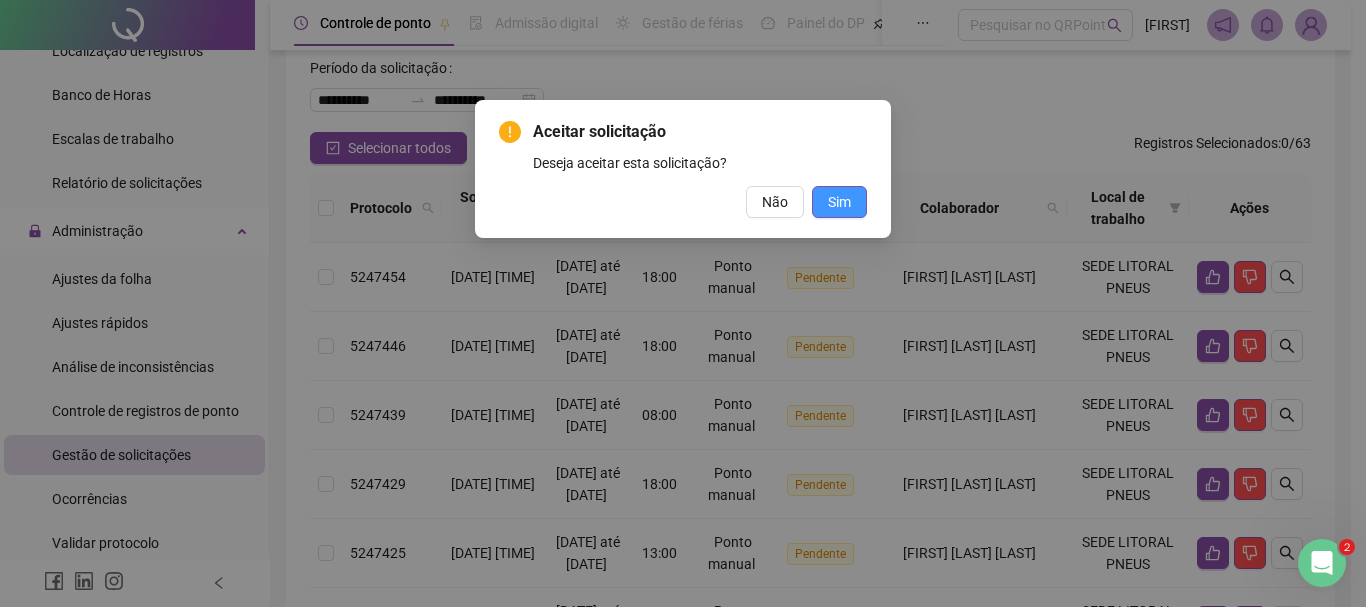 click on "Sim" at bounding box center [839, 202] 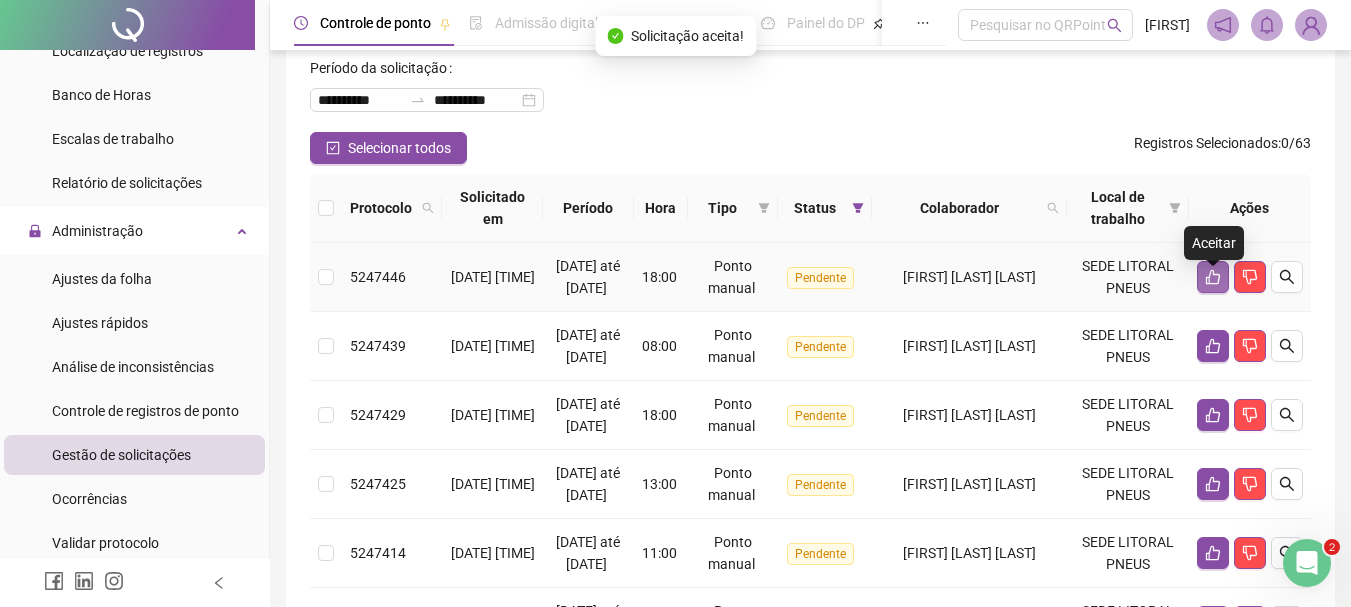 click at bounding box center (1213, 277) 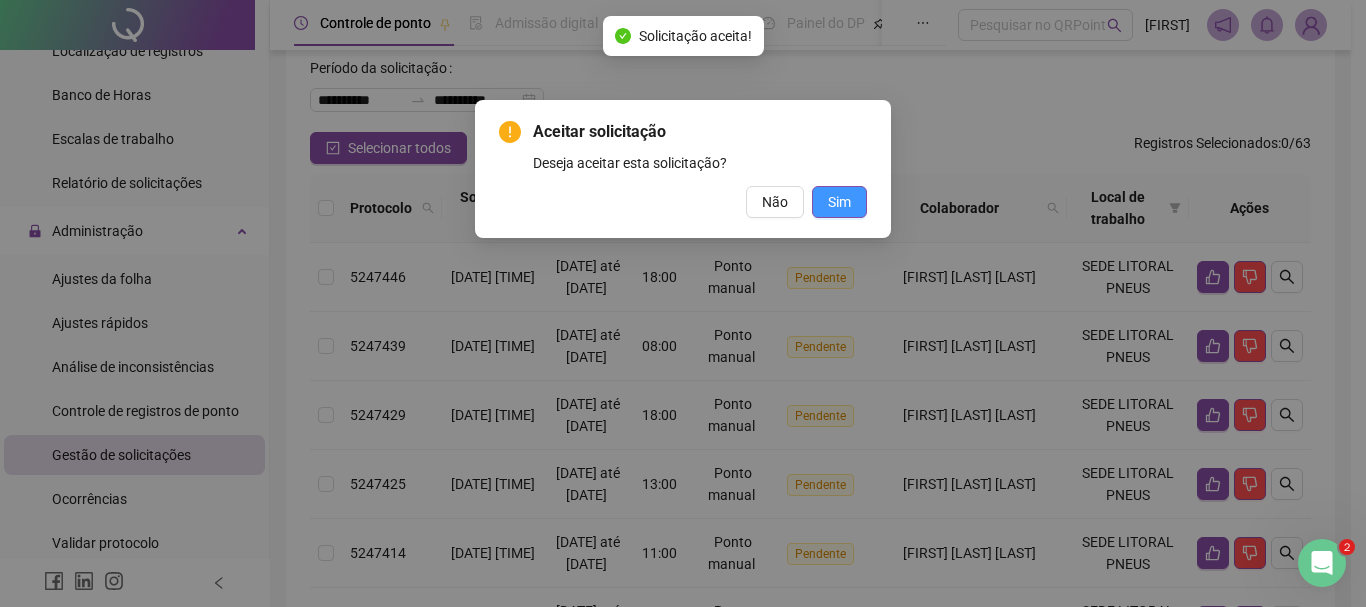 click on "Sim" at bounding box center (839, 202) 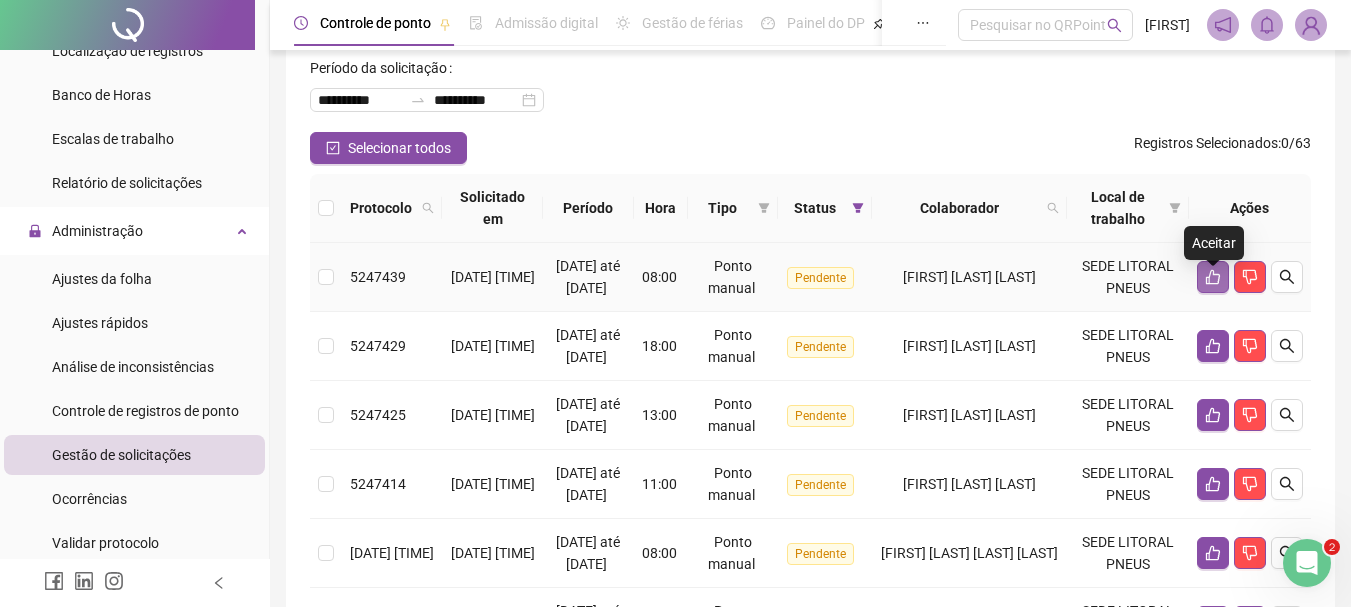 click 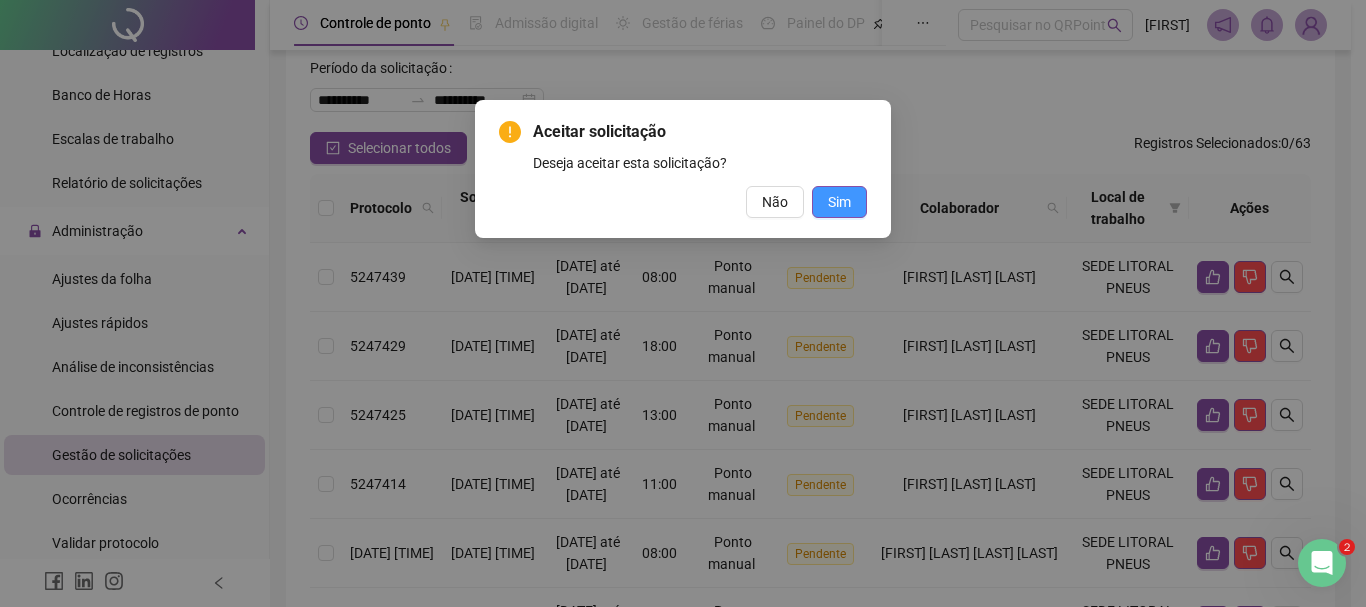 click on "Sim" at bounding box center (839, 202) 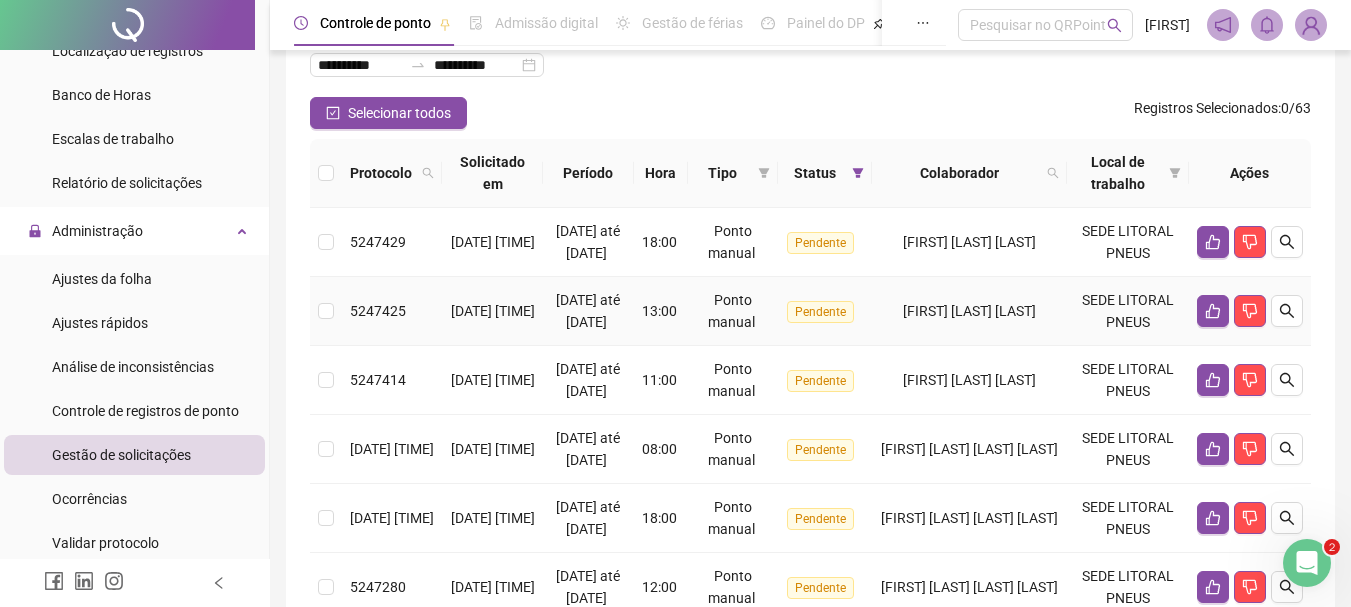 scroll, scrollTop: 100, scrollLeft: 0, axis: vertical 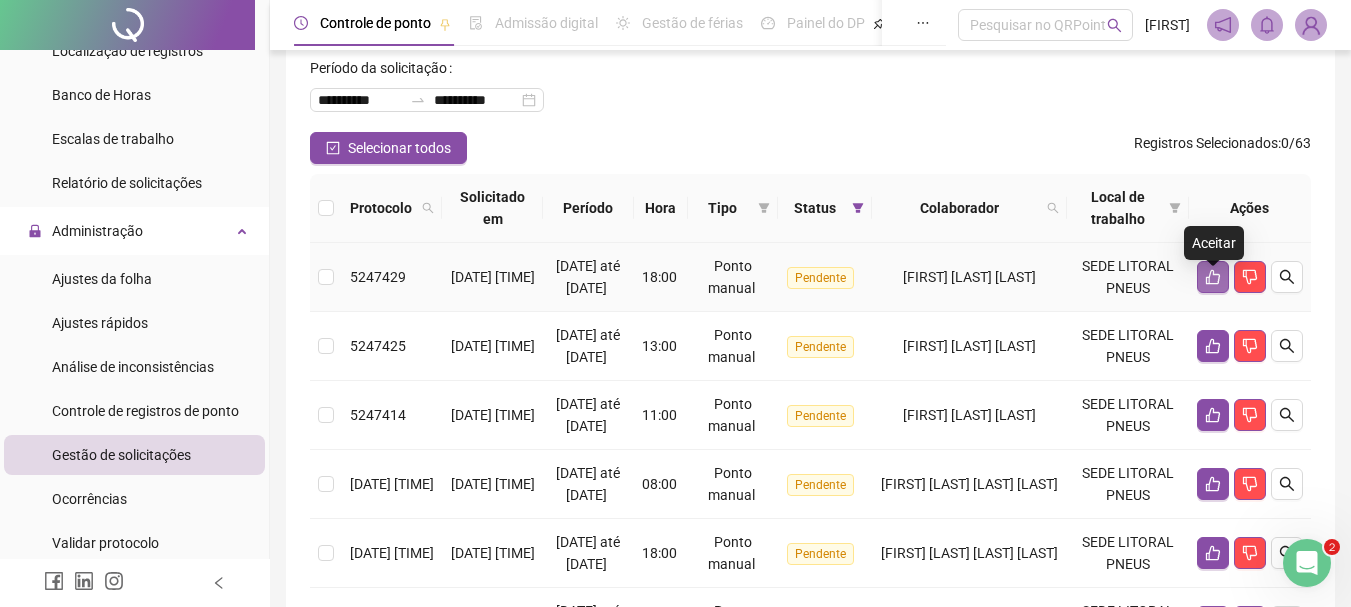 click 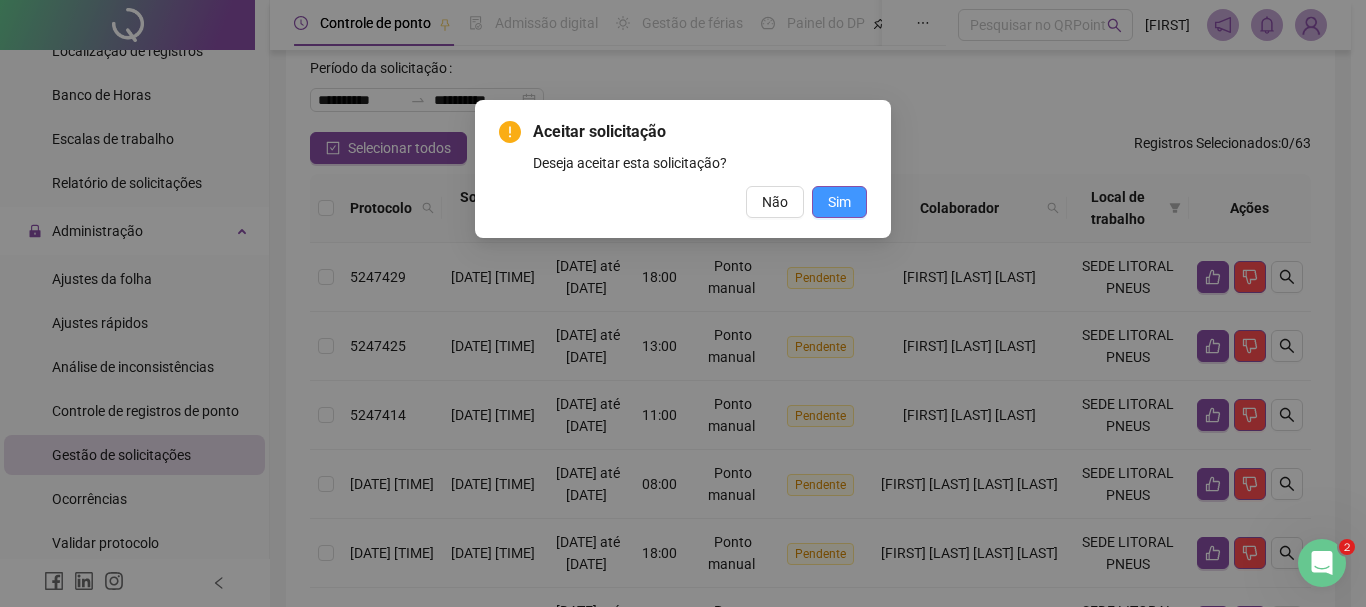 click on "Sim" at bounding box center [839, 202] 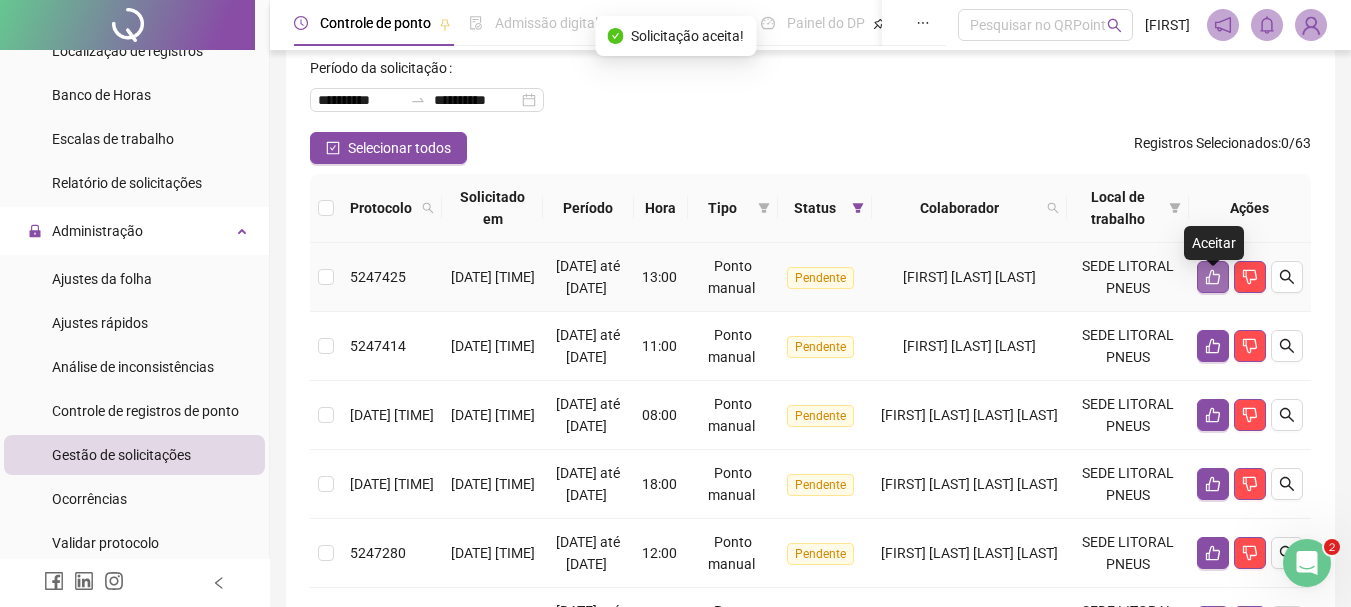 click 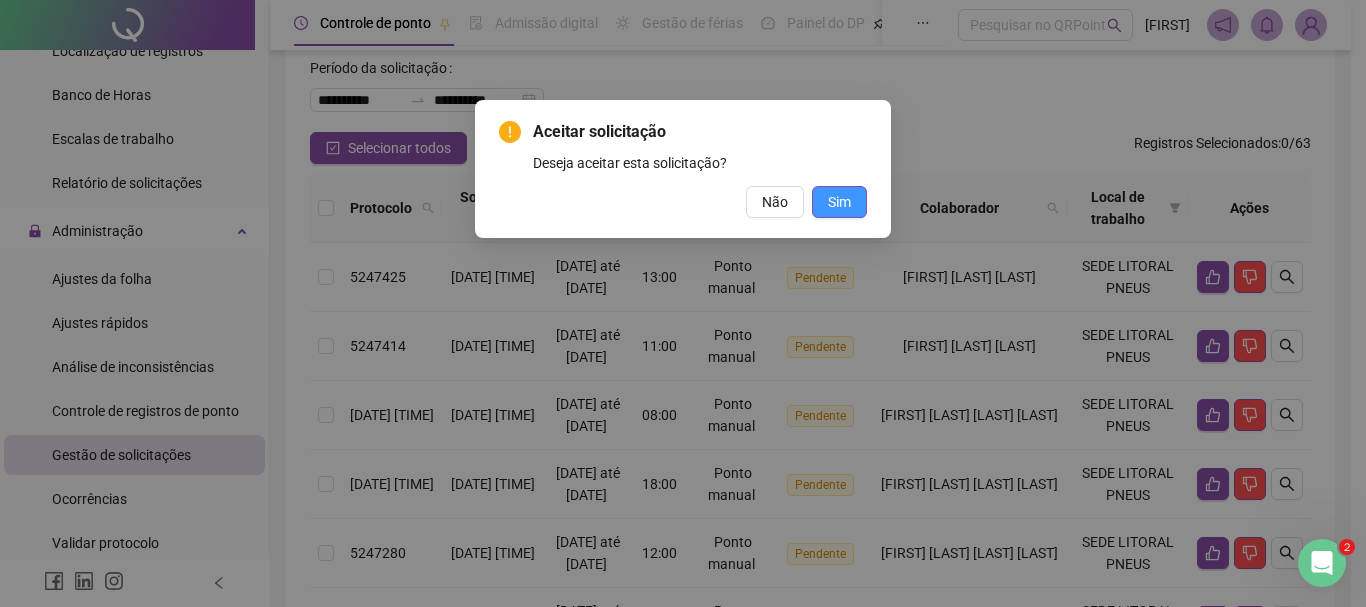 click on "Sim" at bounding box center (839, 202) 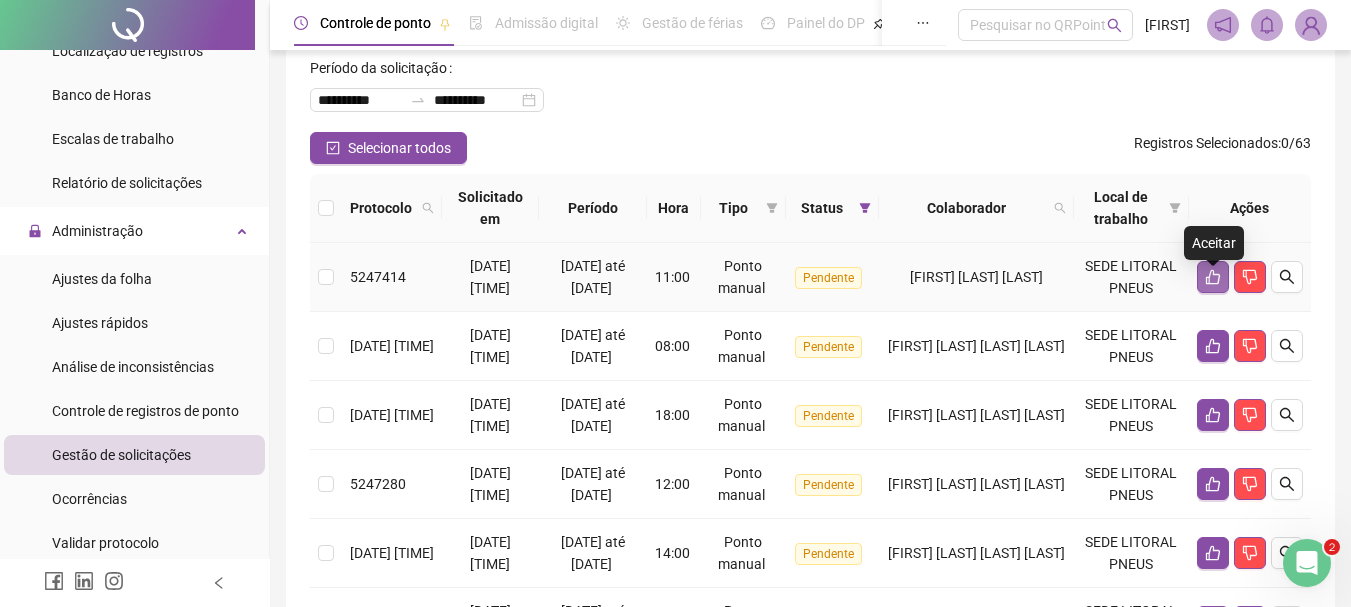 click 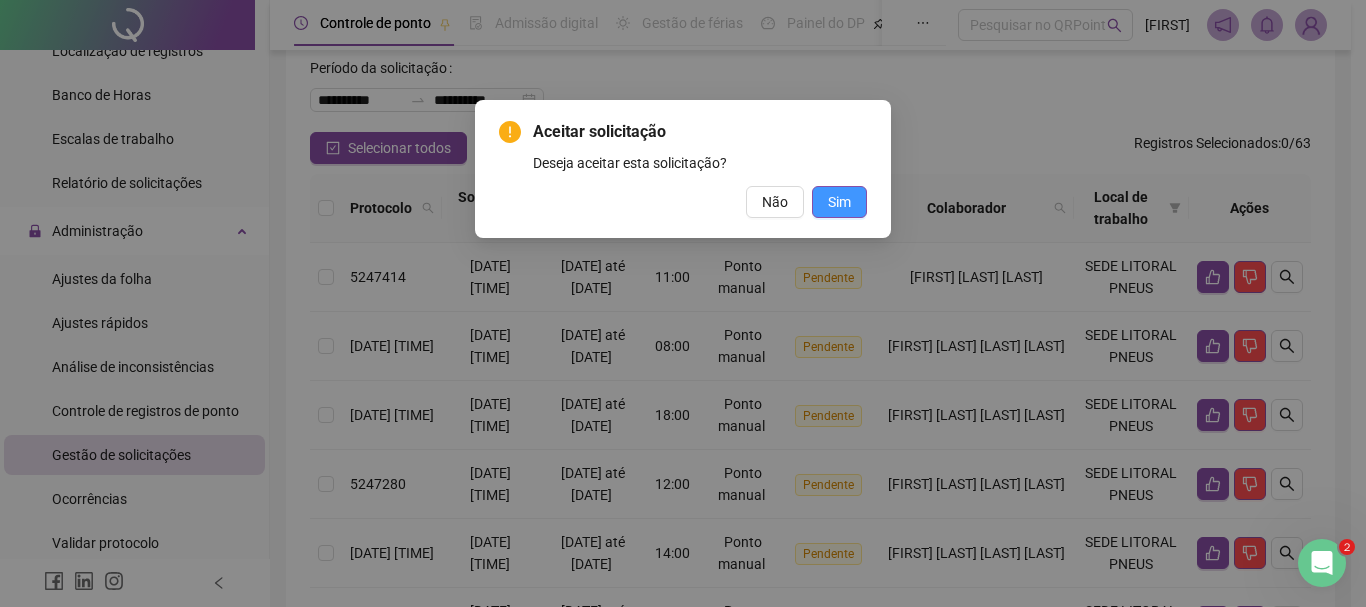 click on "Sim" at bounding box center [839, 202] 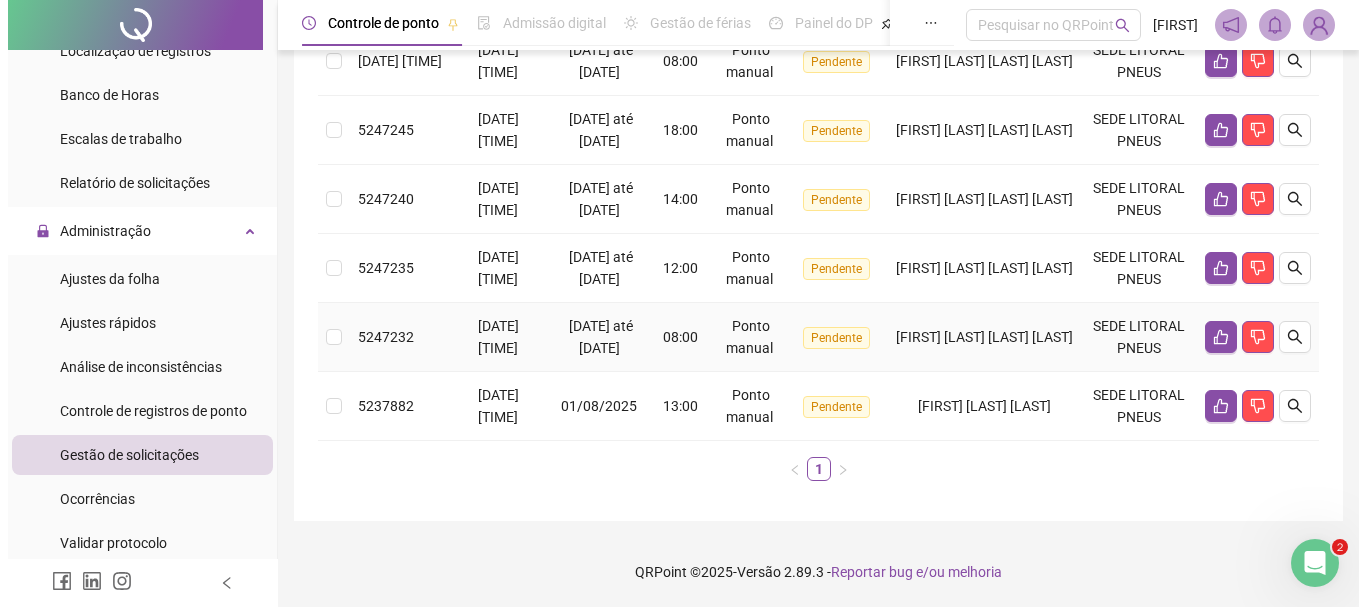 scroll, scrollTop: 900, scrollLeft: 0, axis: vertical 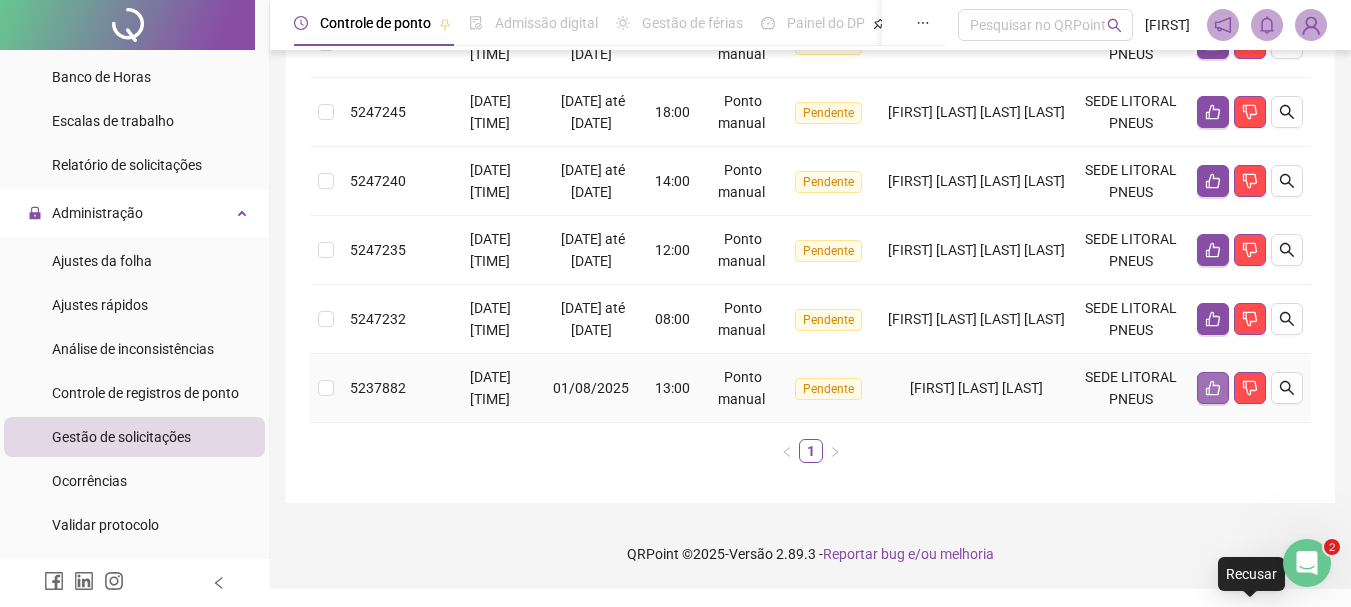 click 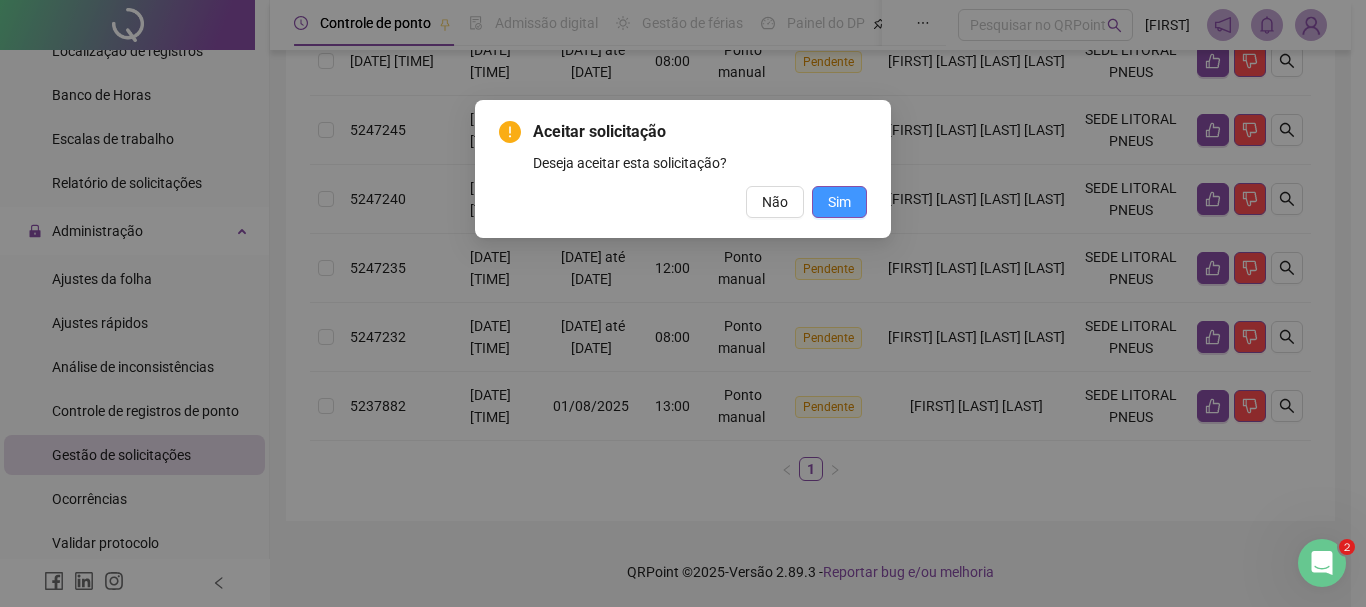 click on "Sim" at bounding box center [839, 202] 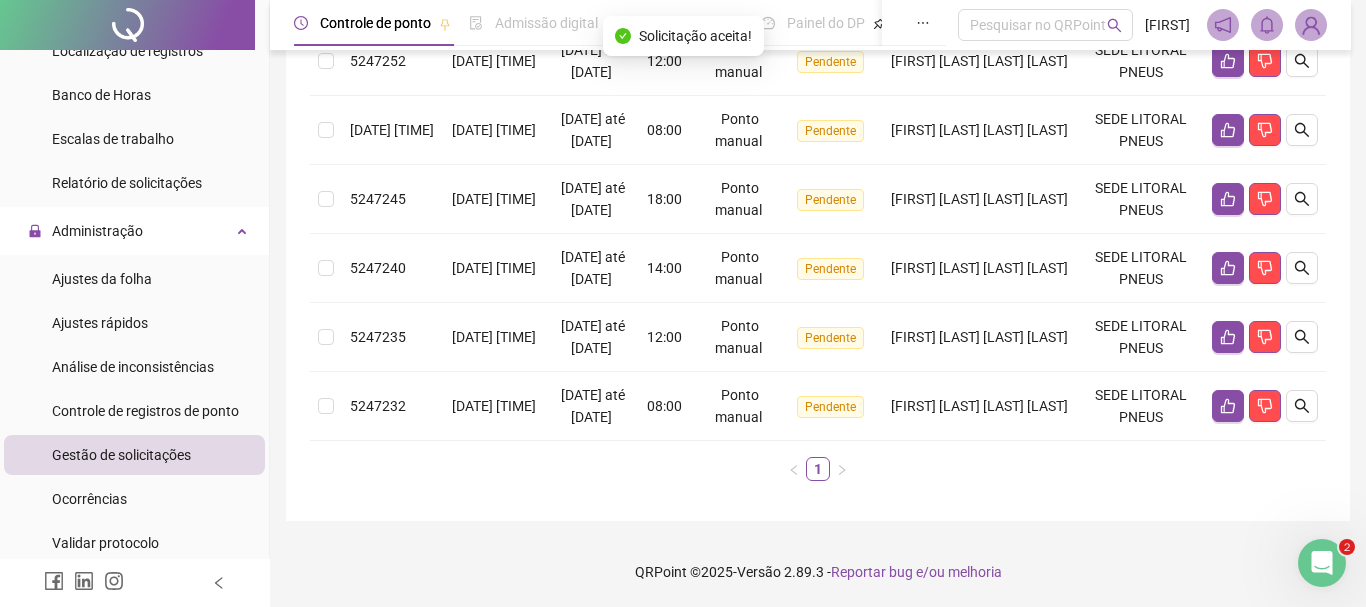 scroll, scrollTop: 812, scrollLeft: 0, axis: vertical 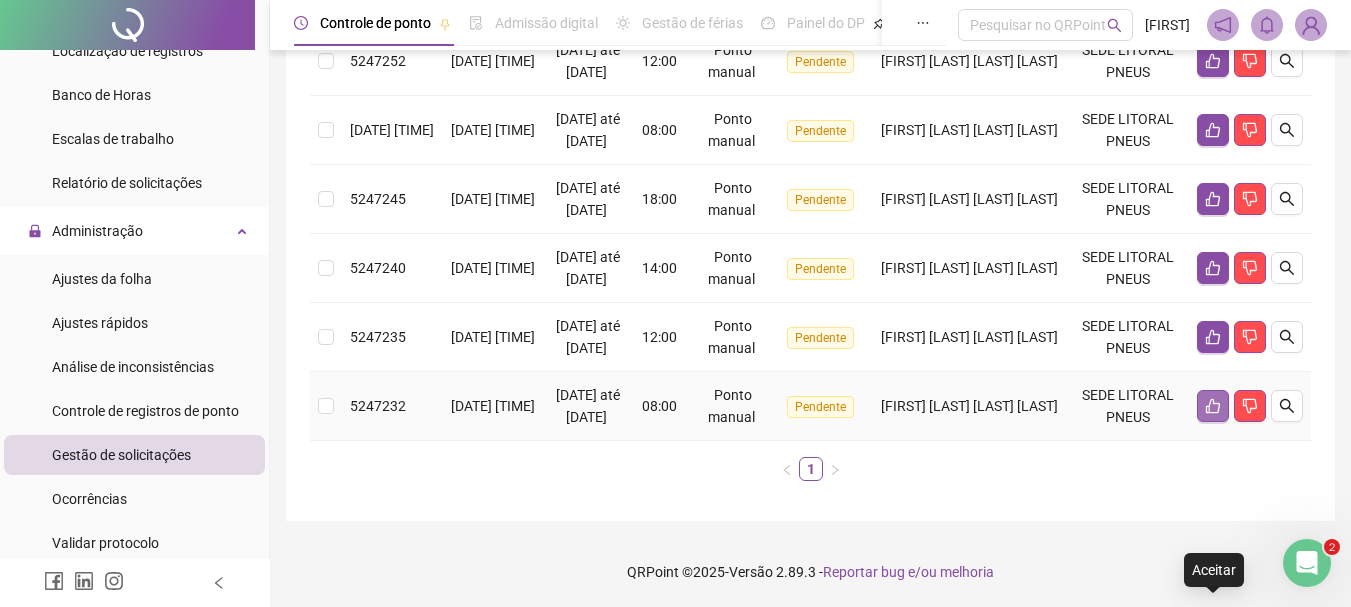 click 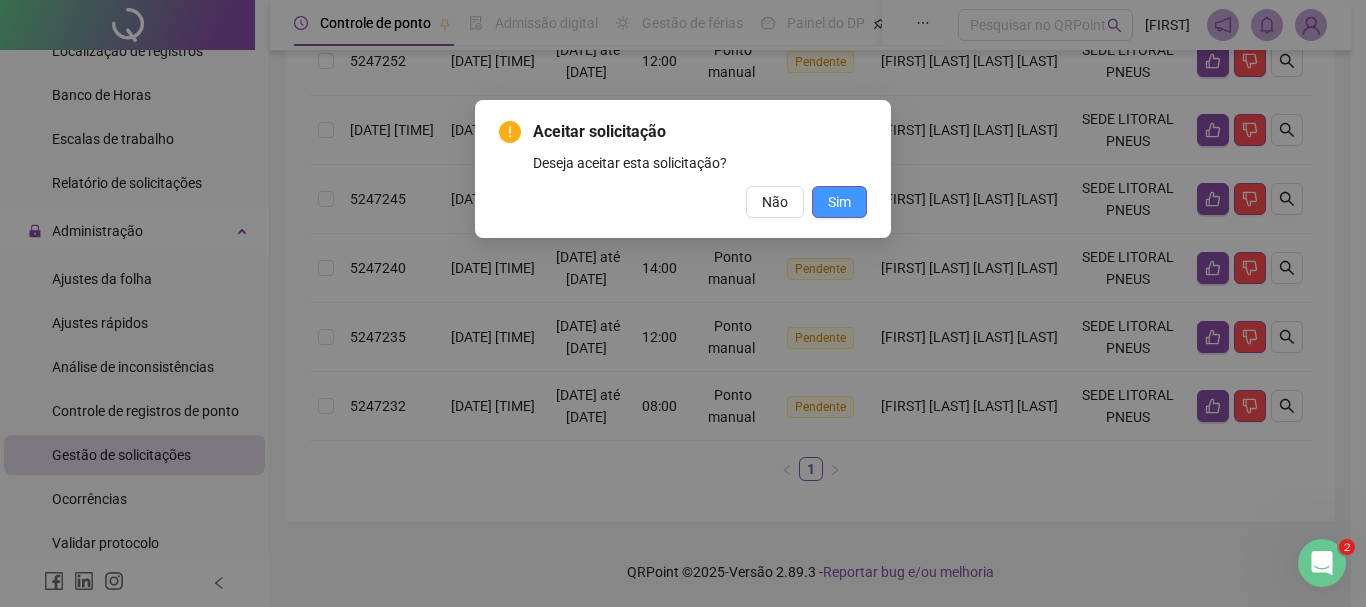 click on "Sim" at bounding box center (839, 202) 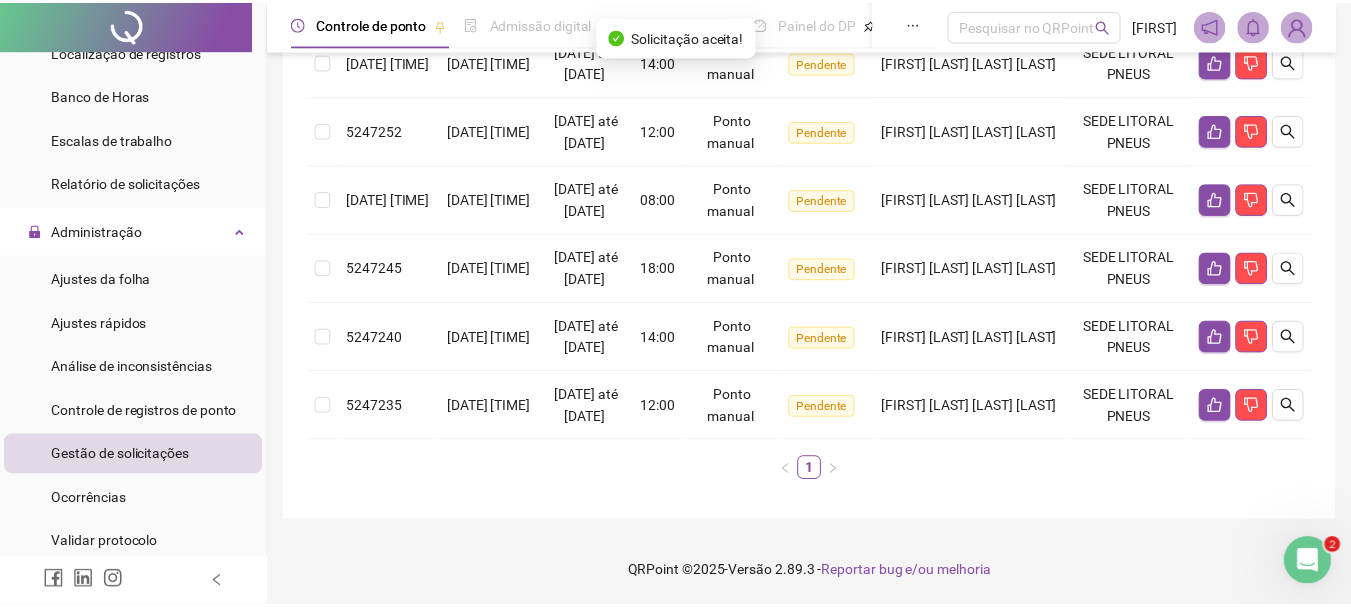 scroll, scrollTop: 721, scrollLeft: 0, axis: vertical 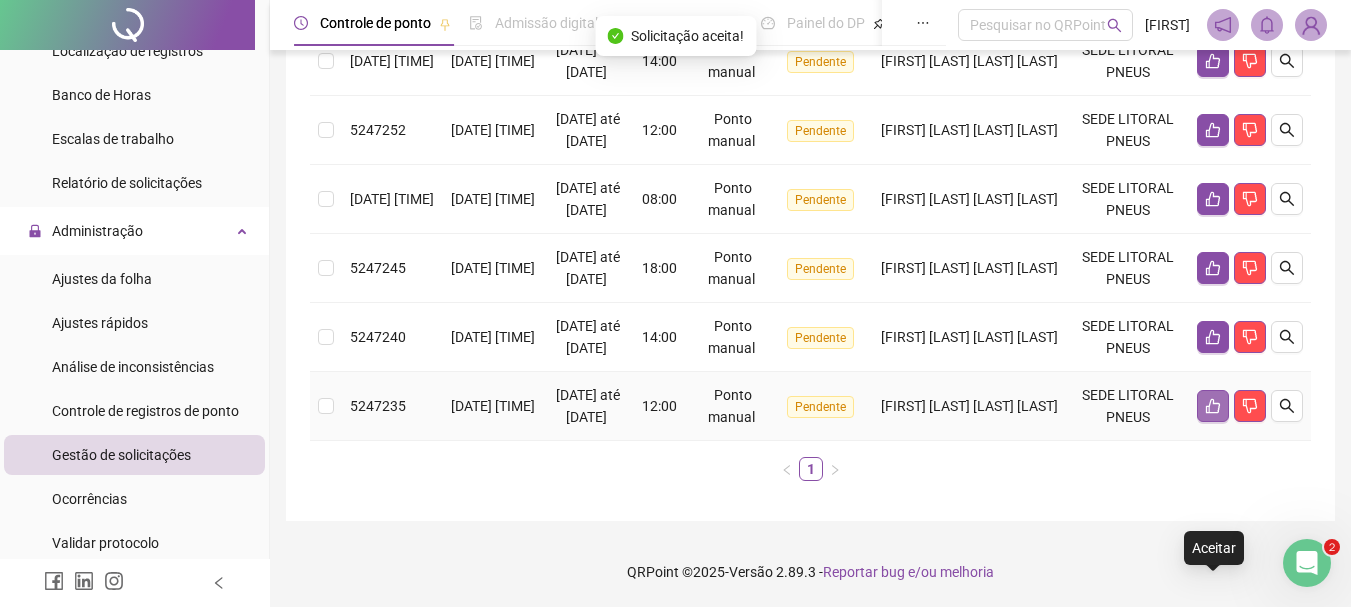 click 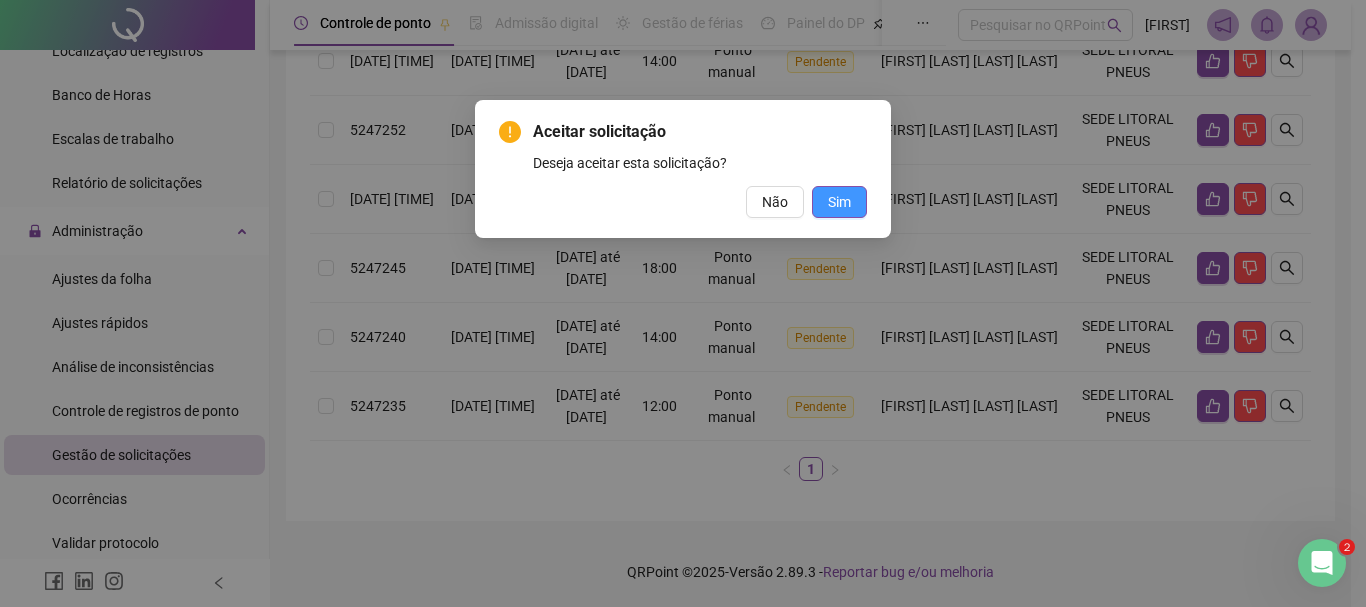click on "Sim" at bounding box center (839, 202) 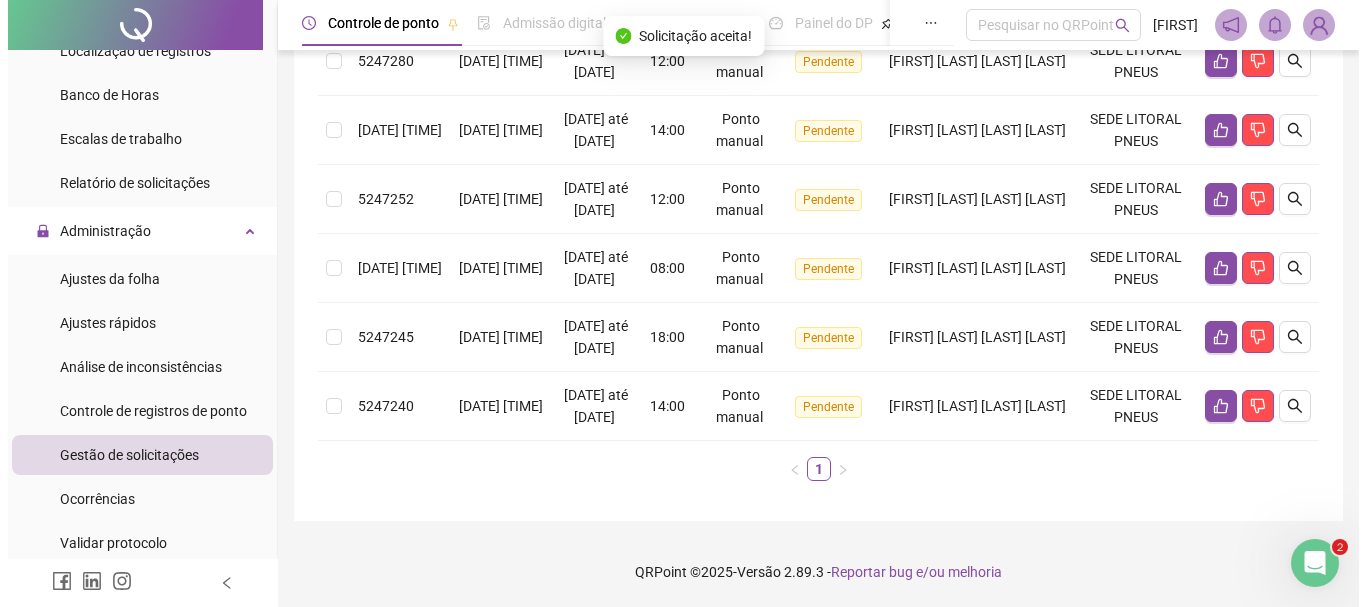 scroll, scrollTop: 630, scrollLeft: 0, axis: vertical 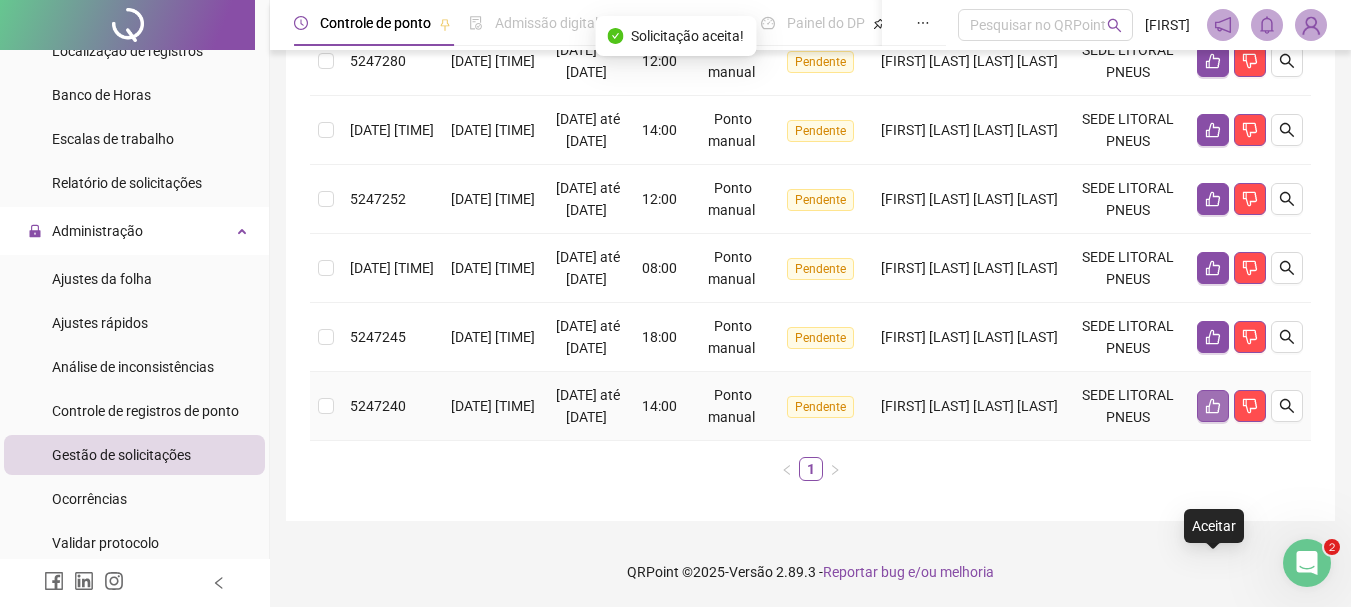 click 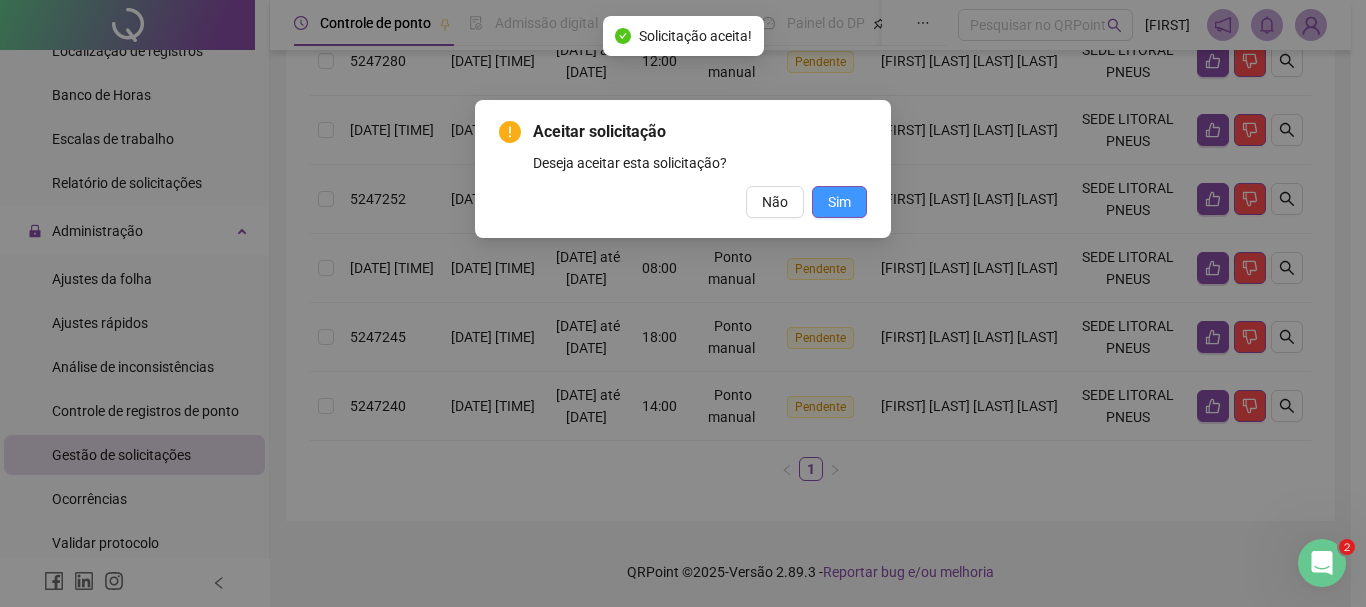 click on "Sim" at bounding box center [839, 202] 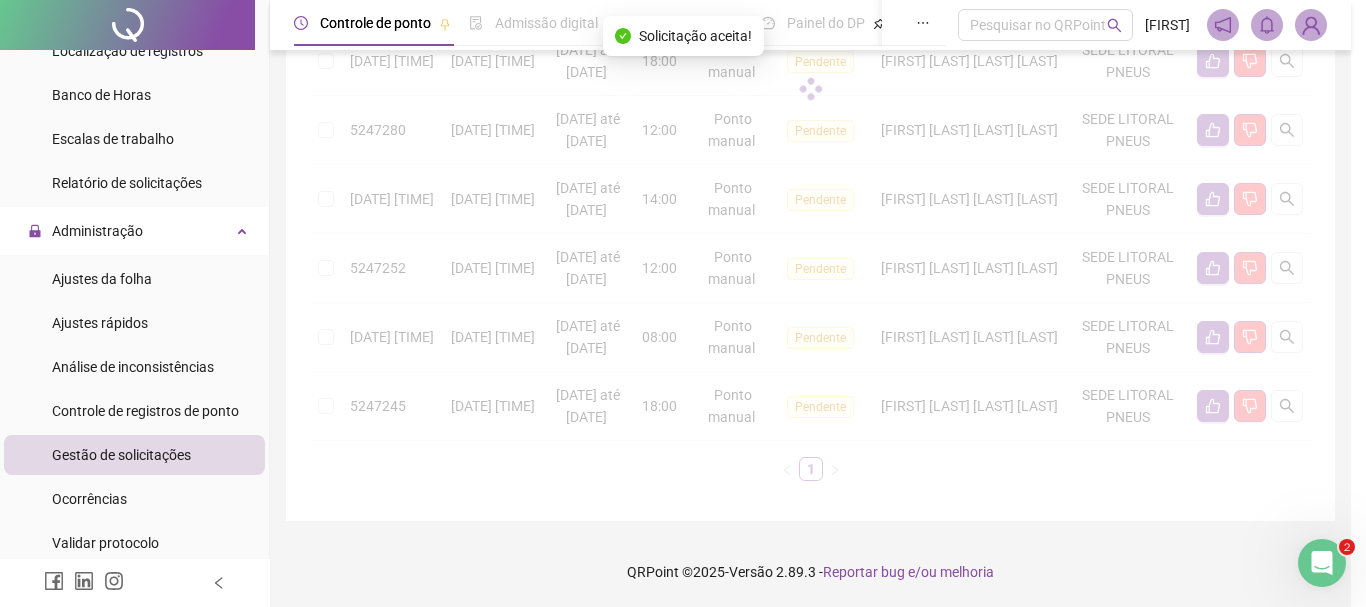 scroll, scrollTop: 539, scrollLeft: 0, axis: vertical 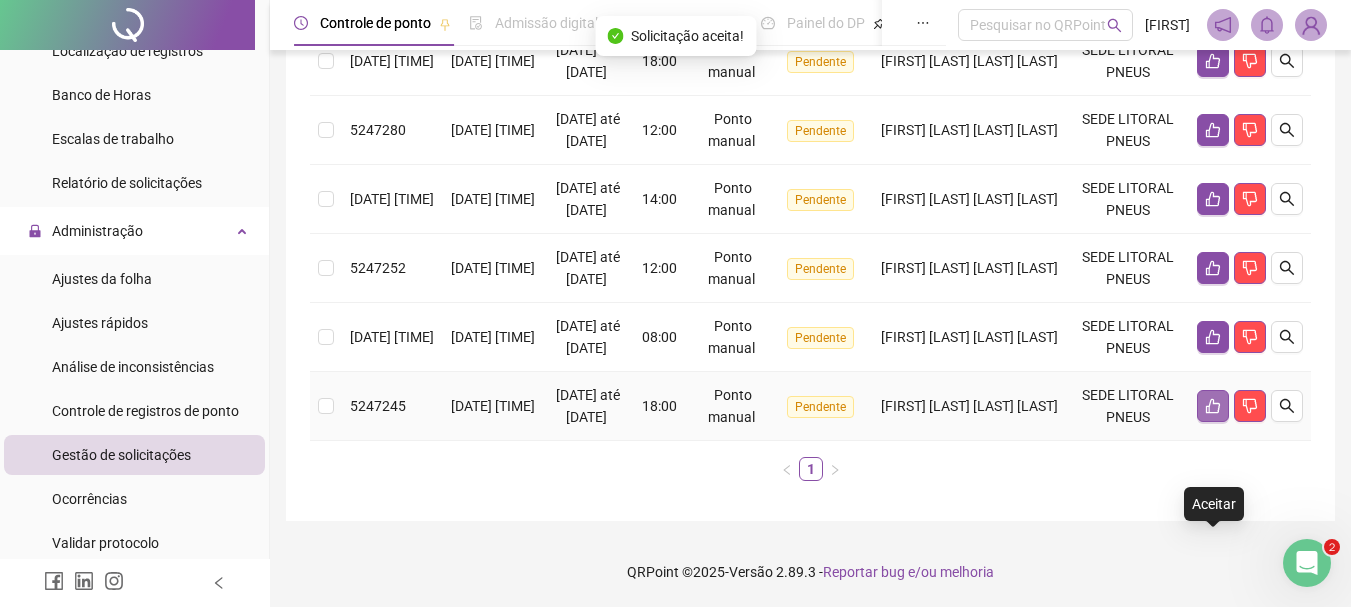 click at bounding box center (1213, 406) 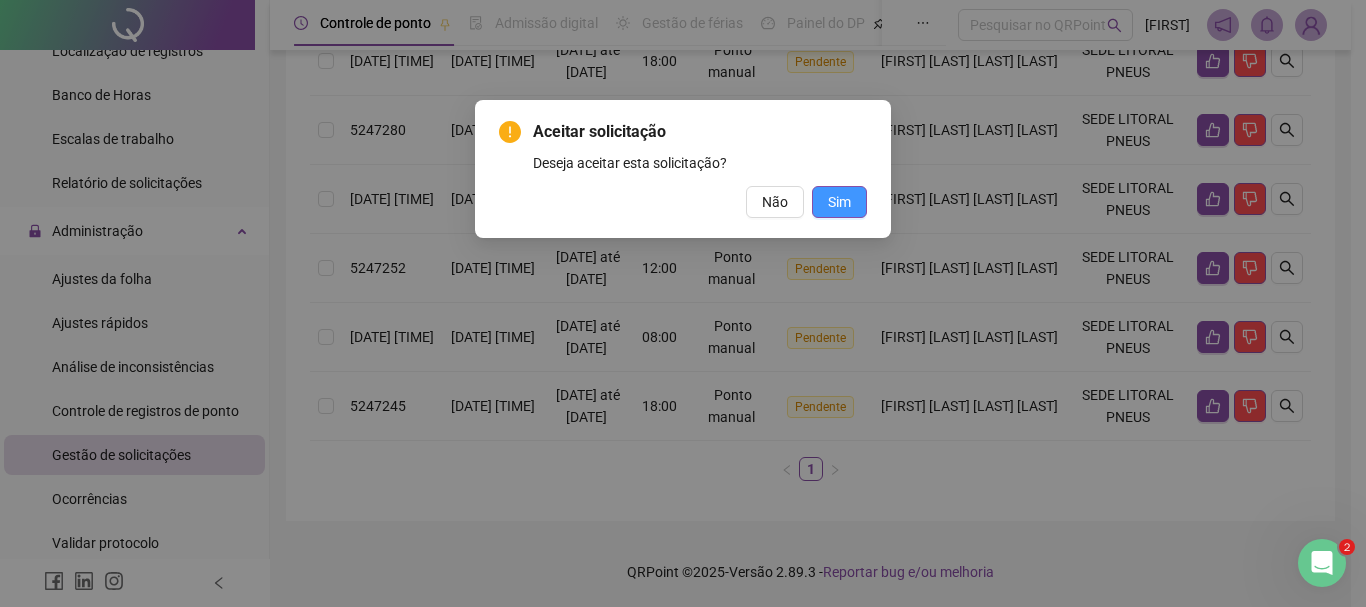 click on "Sim" at bounding box center [839, 202] 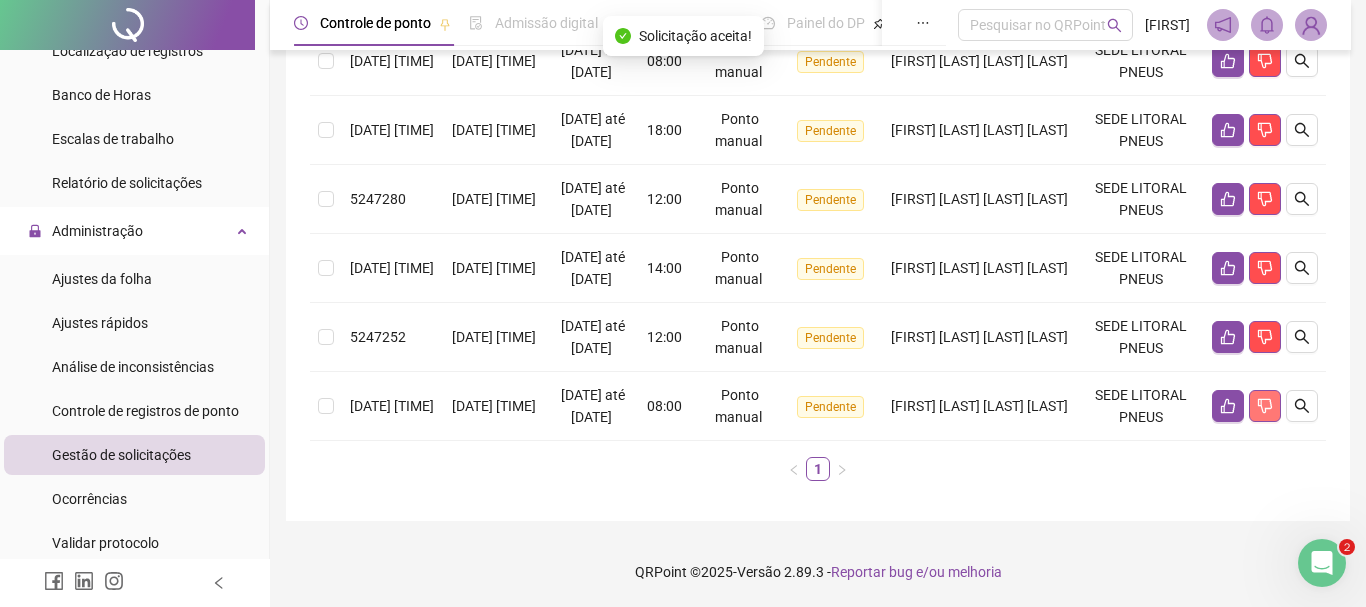 scroll, scrollTop: 448, scrollLeft: 0, axis: vertical 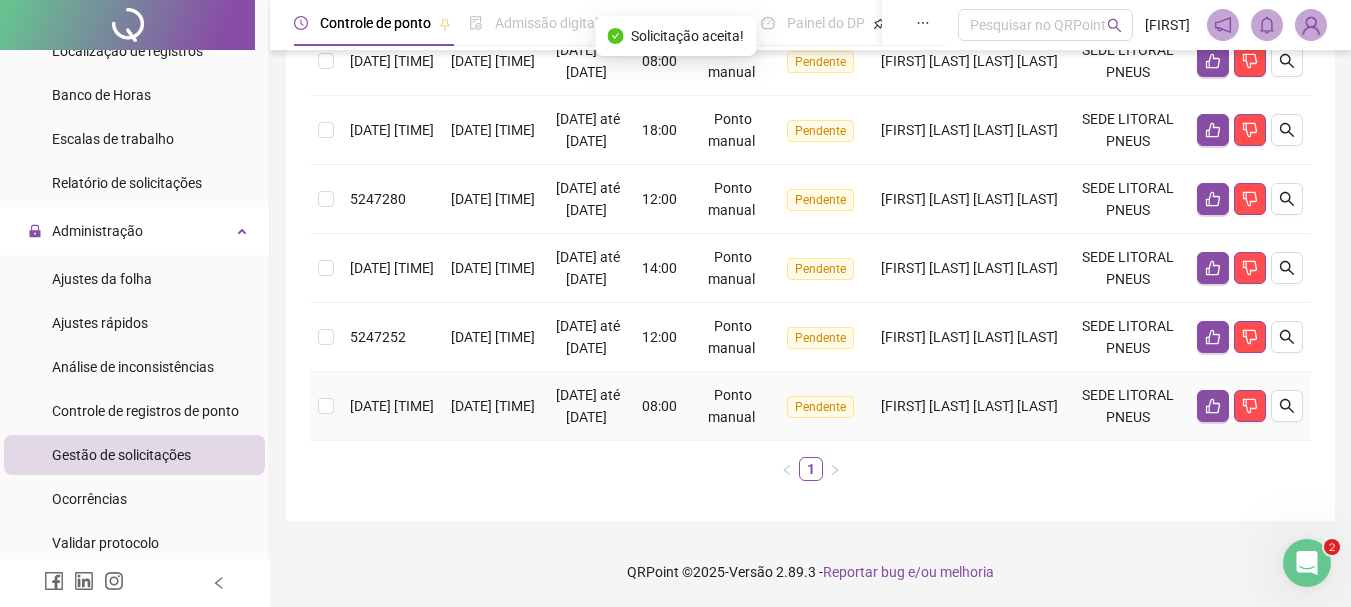 click at bounding box center (1250, 406) 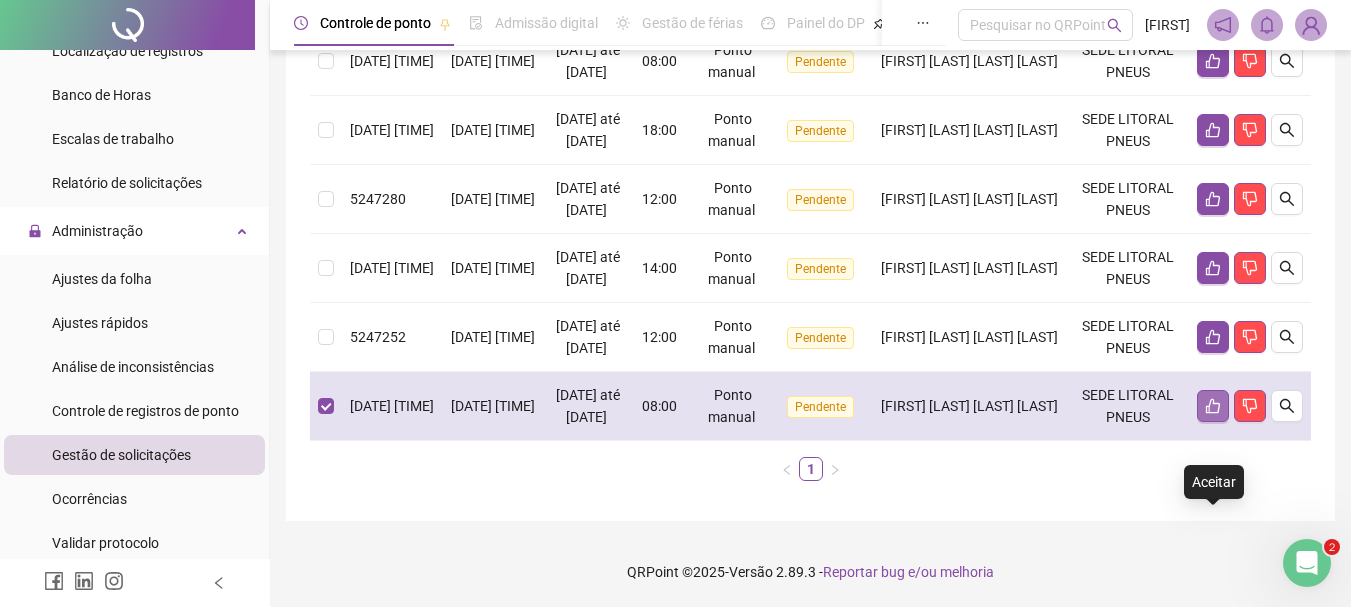 click 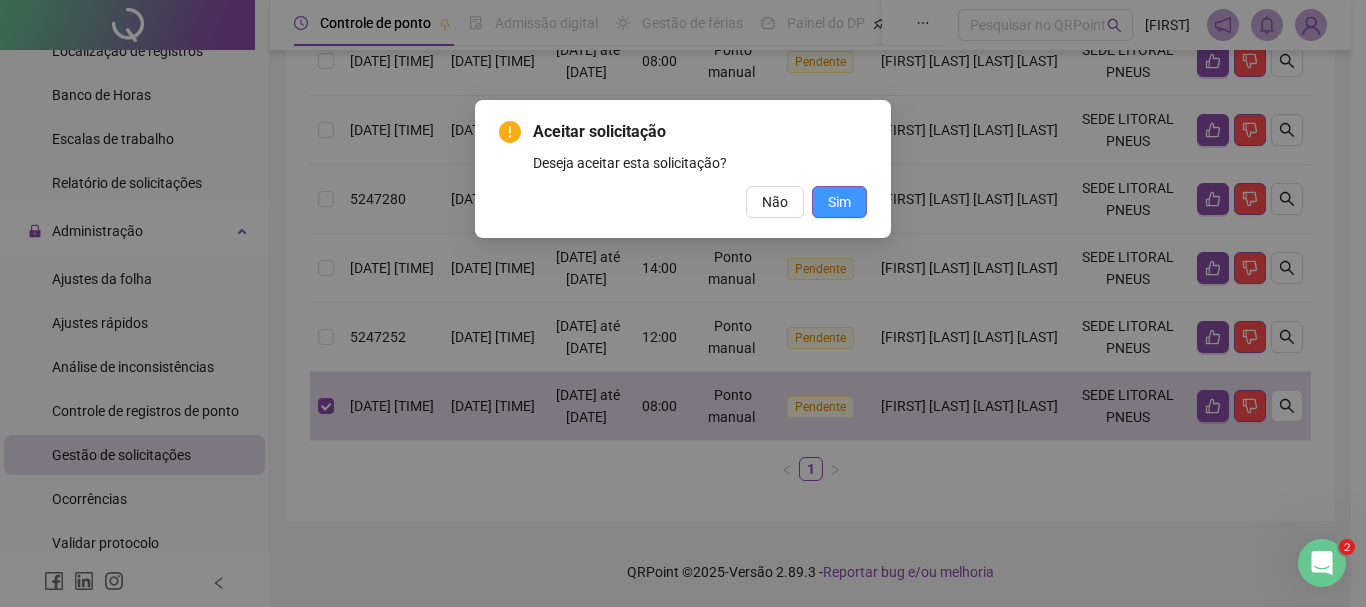 click on "Sim" at bounding box center [839, 202] 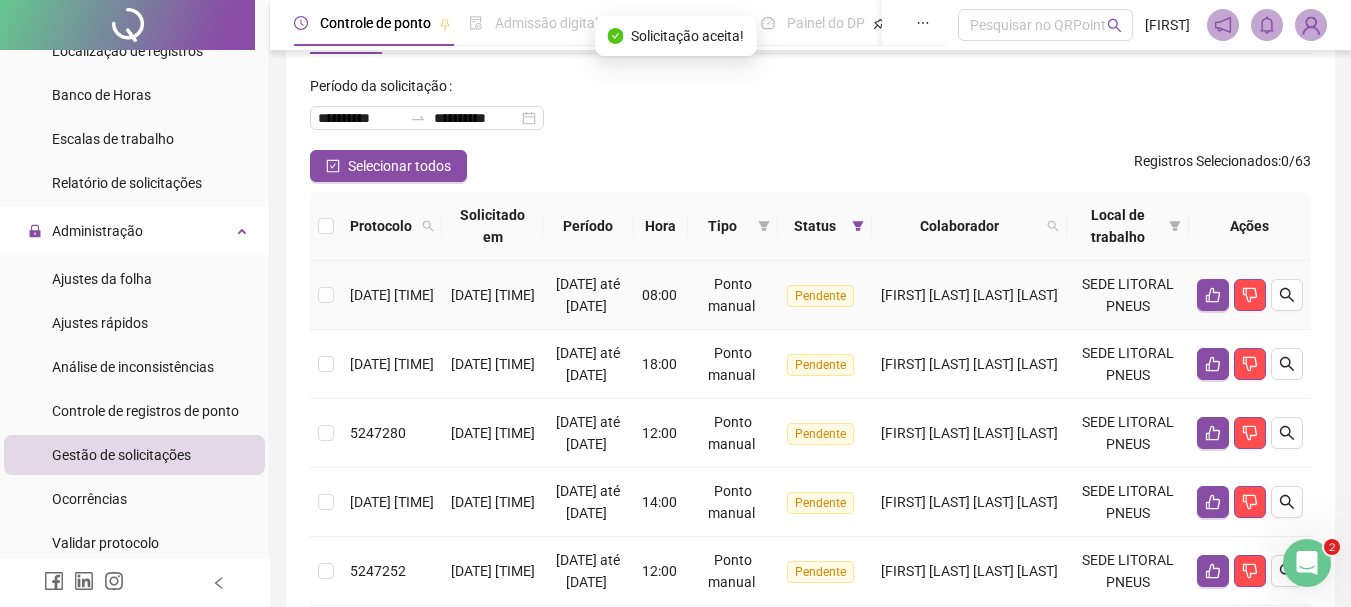 scroll, scrollTop: 57, scrollLeft: 0, axis: vertical 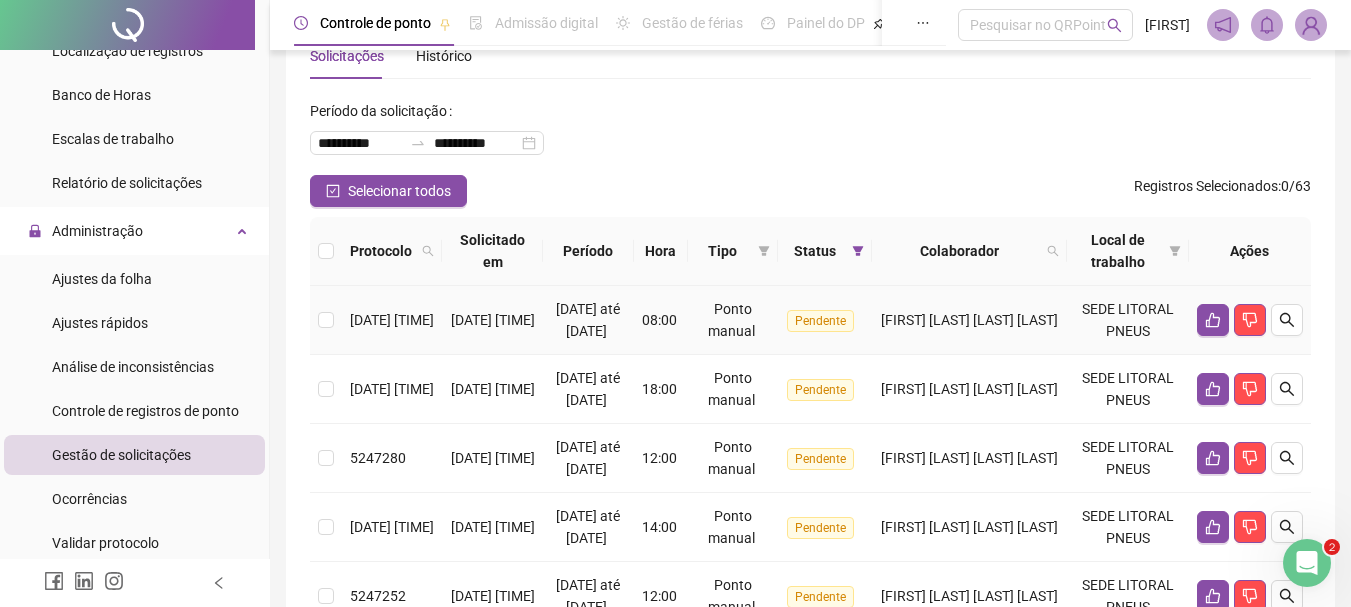 click at bounding box center [326, 320] 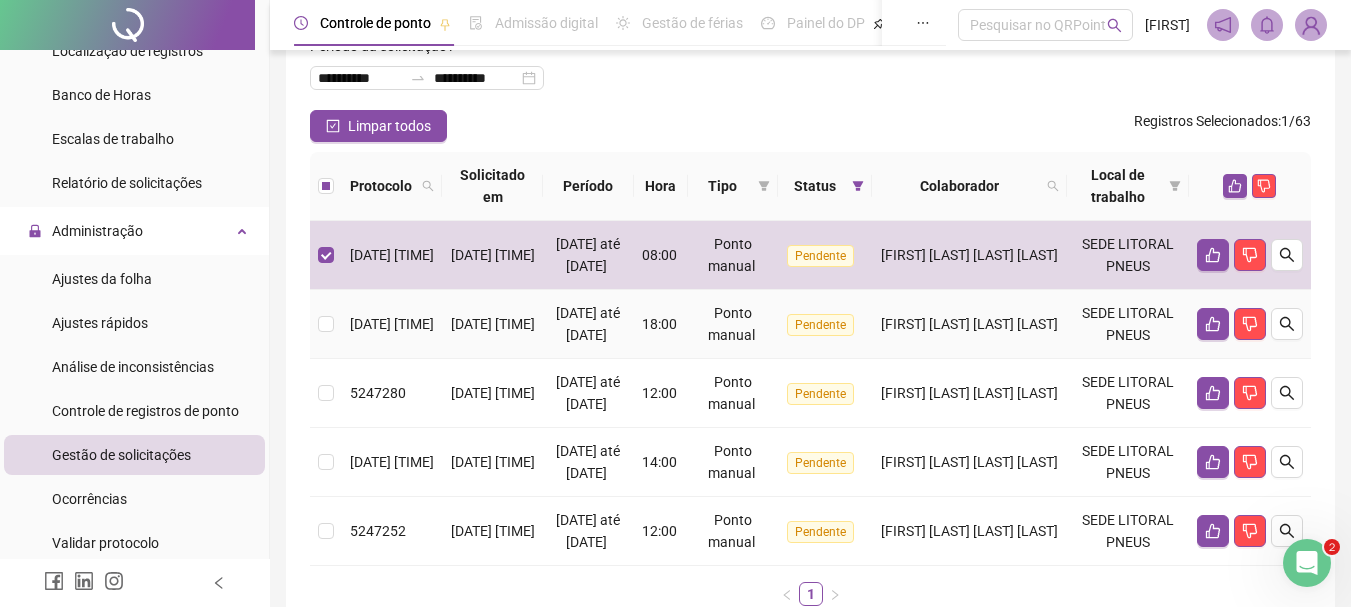 scroll, scrollTop: 157, scrollLeft: 0, axis: vertical 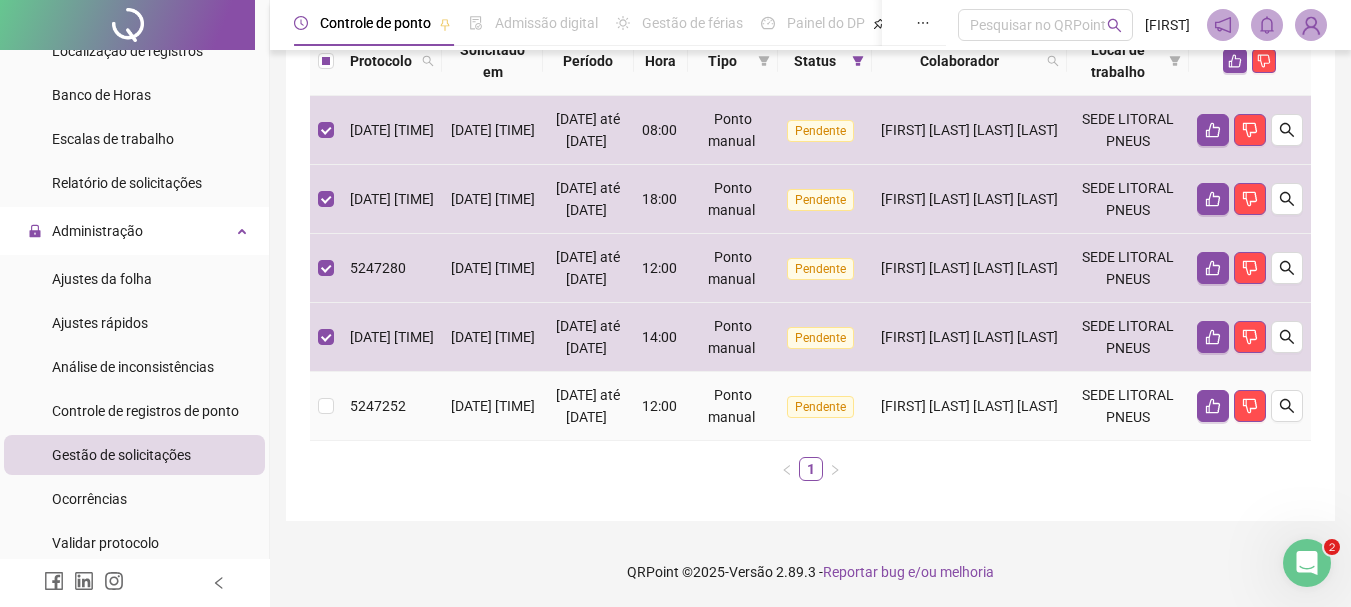 click at bounding box center (326, 406) 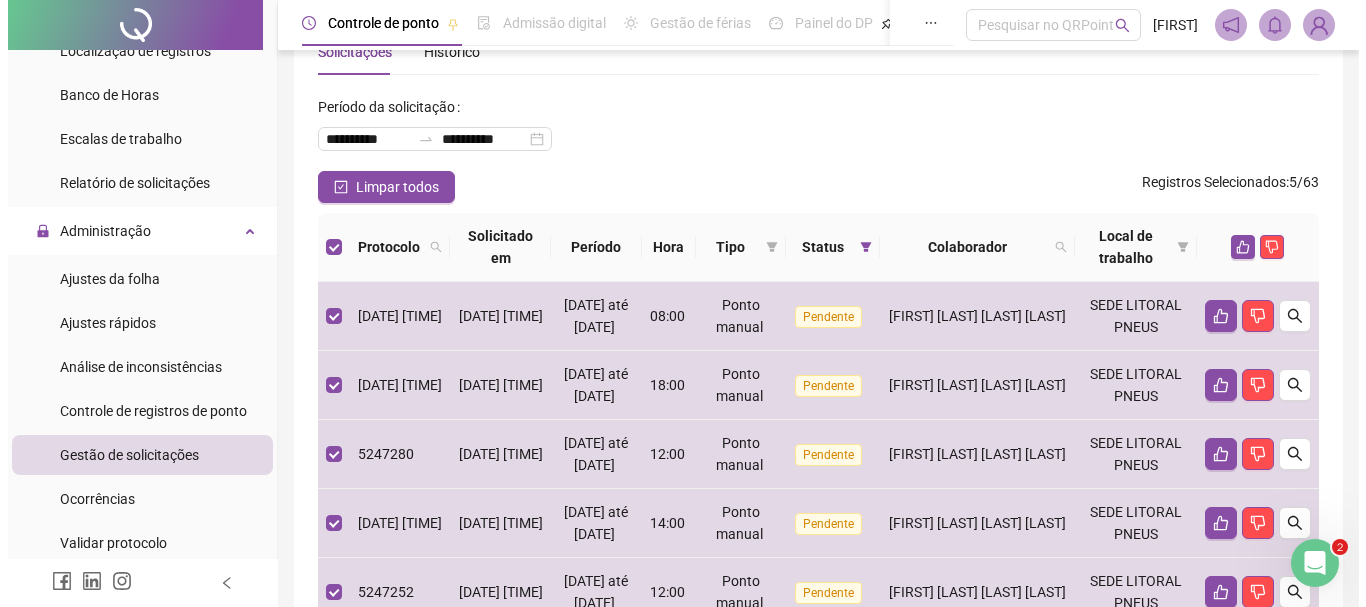scroll, scrollTop: 57, scrollLeft: 0, axis: vertical 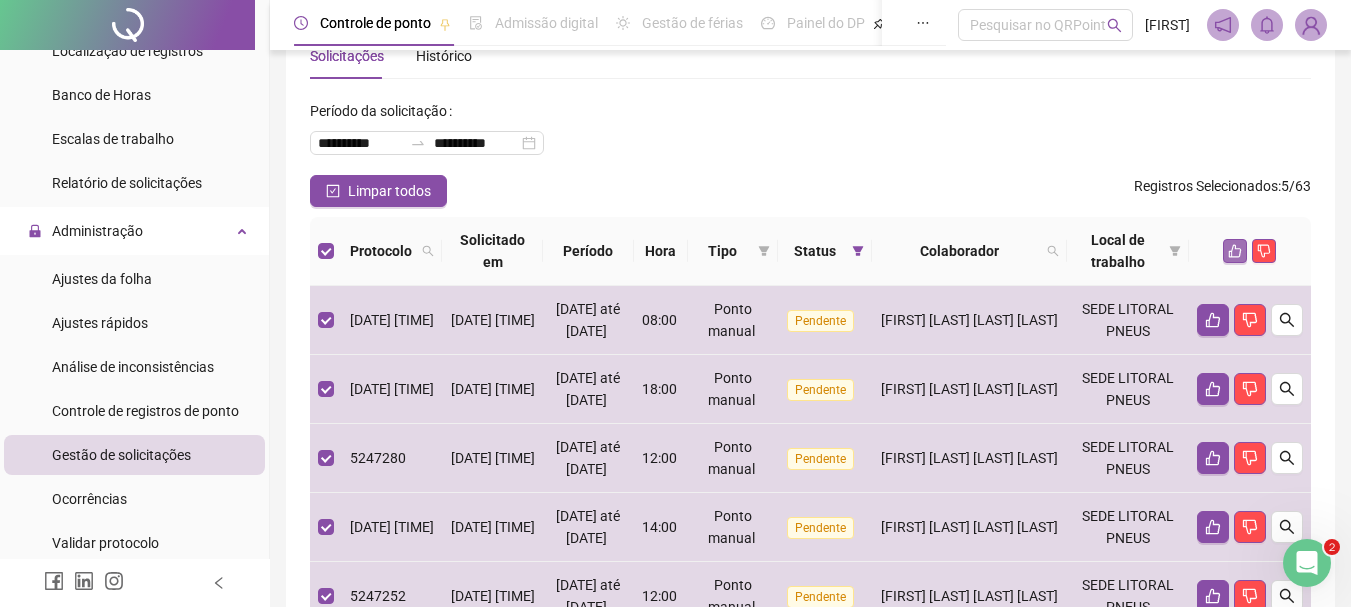 click 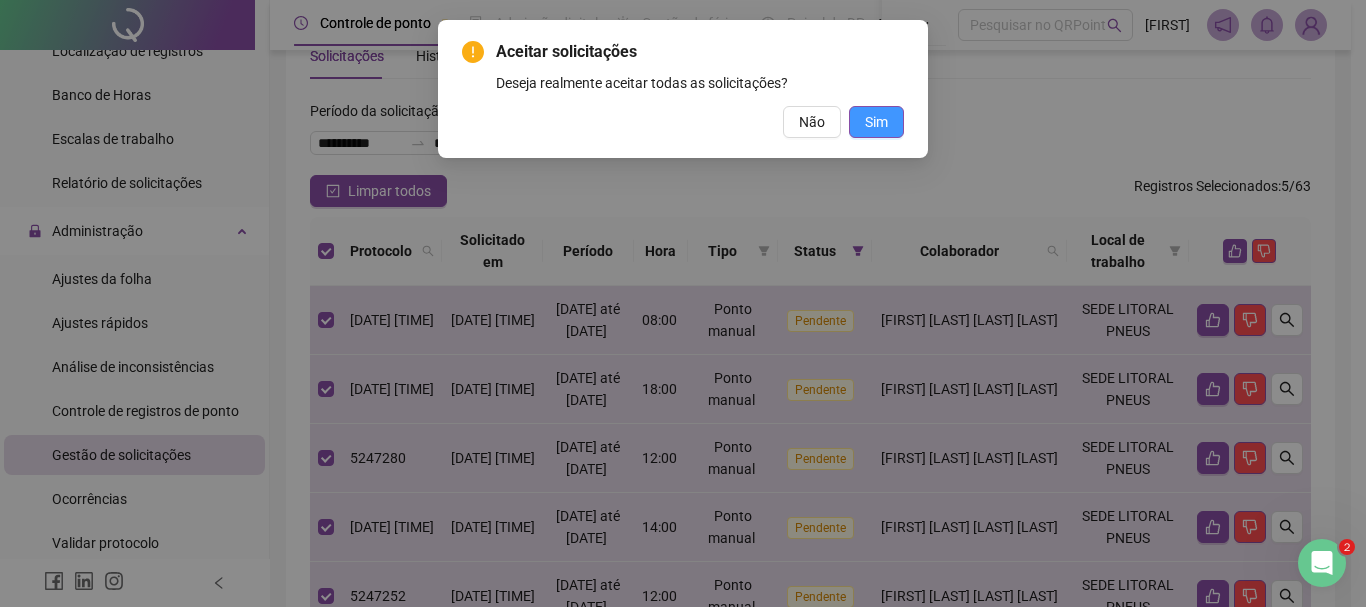 click on "Sim" at bounding box center (876, 122) 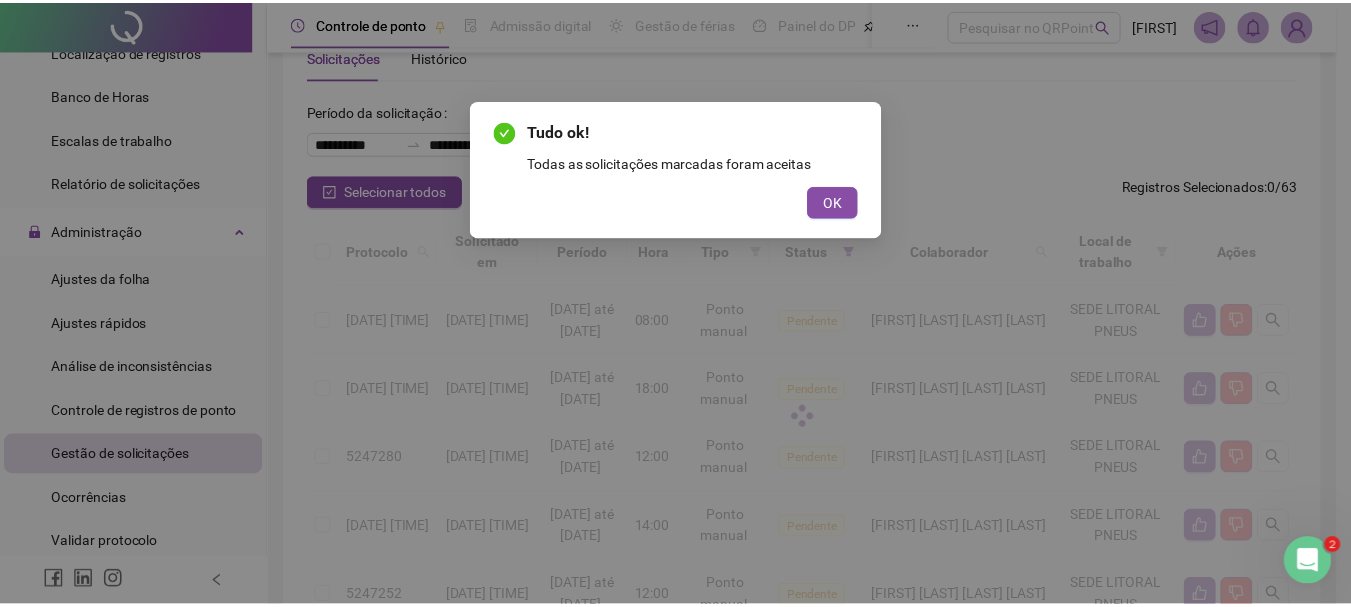 scroll, scrollTop: 13, scrollLeft: 0, axis: vertical 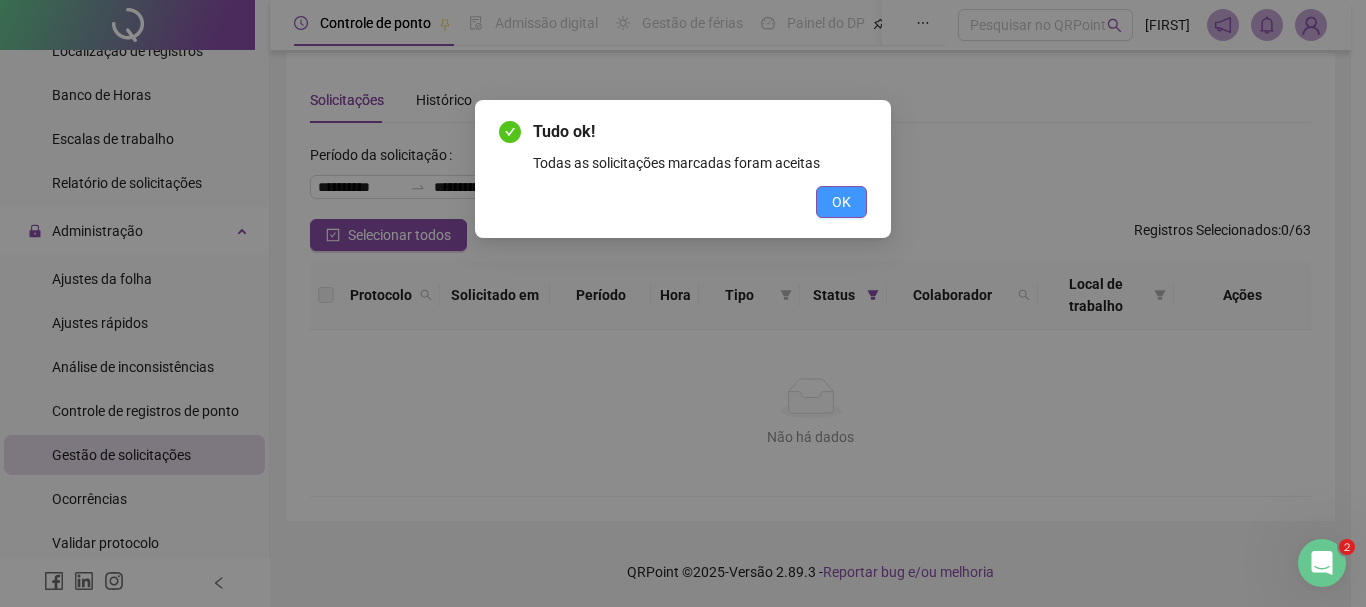click on "OK" at bounding box center [841, 202] 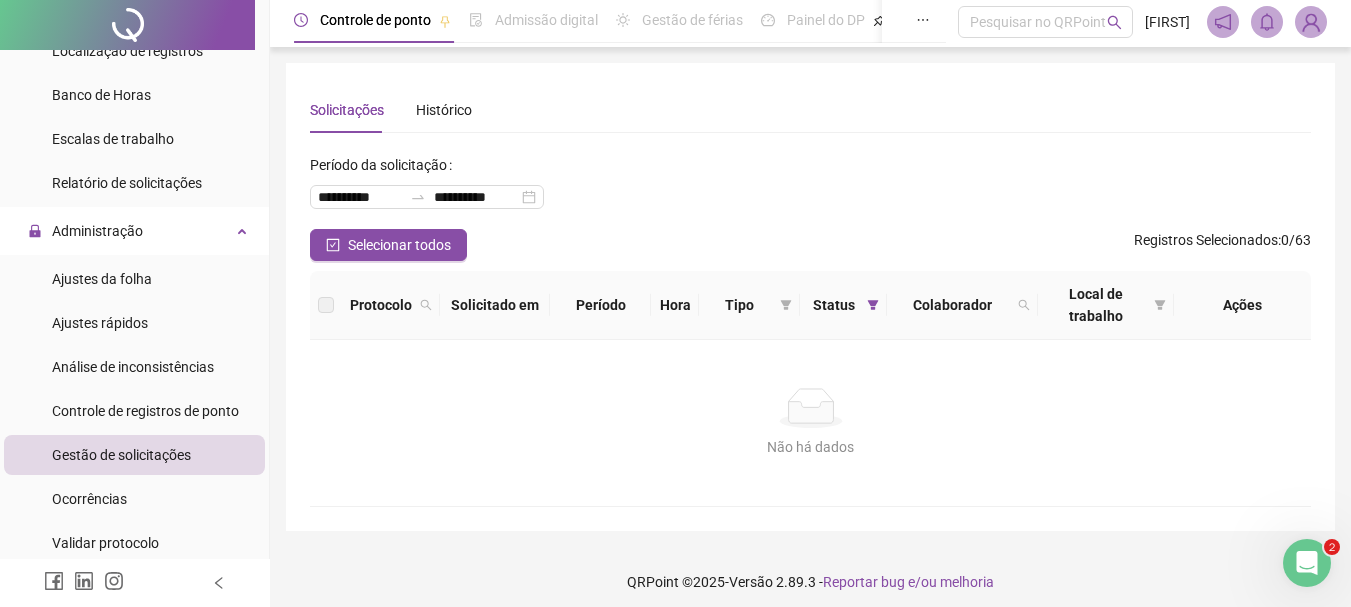 scroll, scrollTop: 0, scrollLeft: 0, axis: both 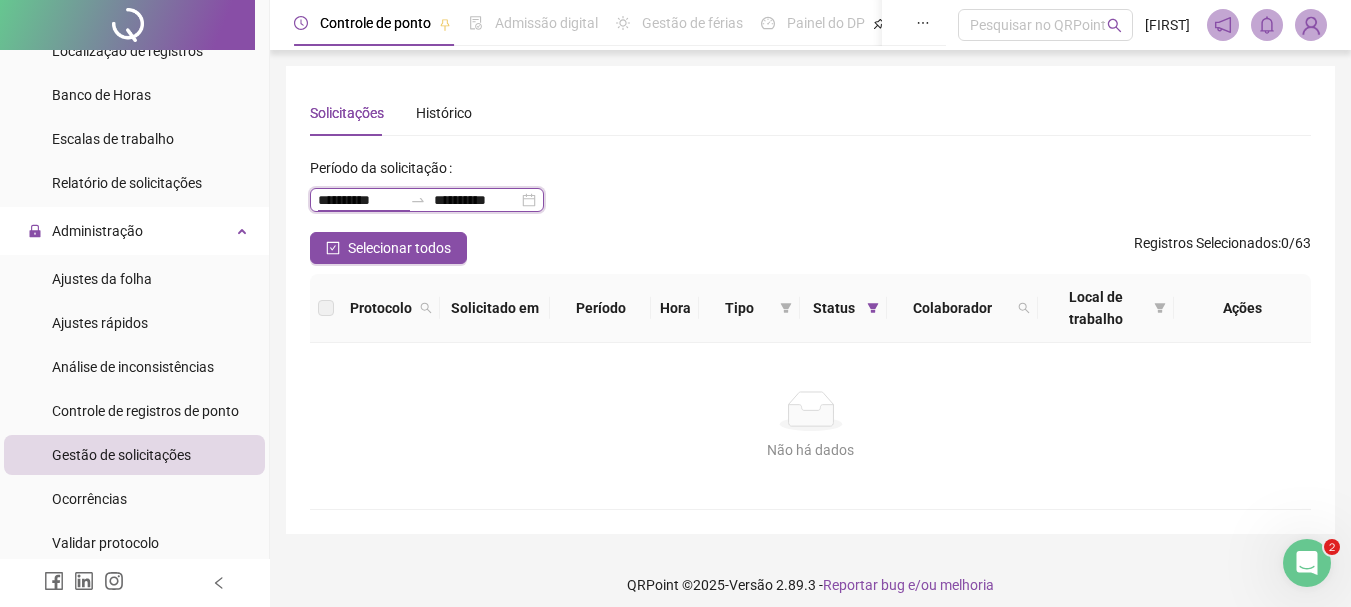 click on "**********" at bounding box center (360, 200) 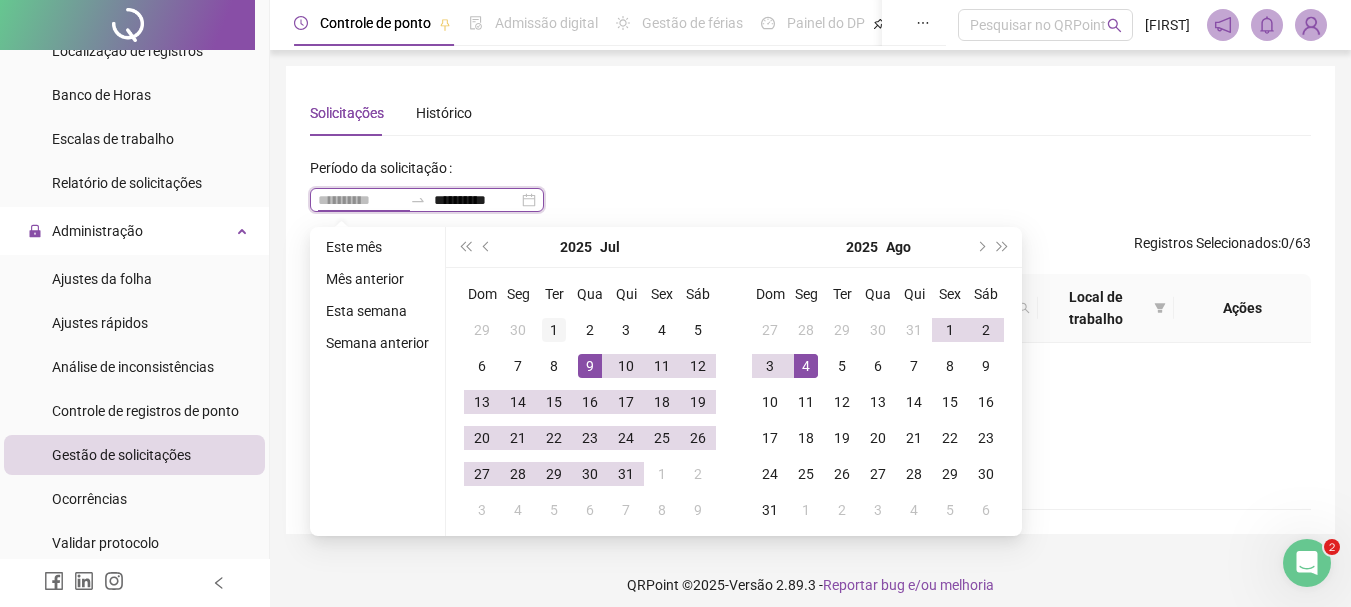 type on "**********" 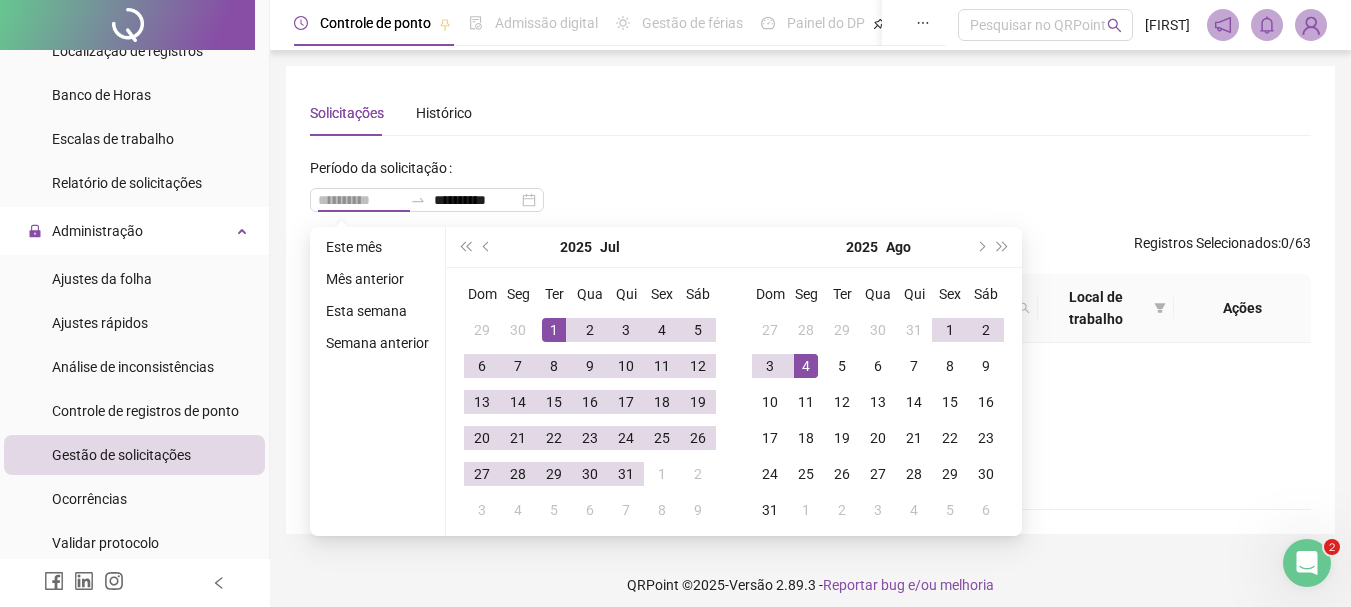 click on "1" at bounding box center [554, 330] 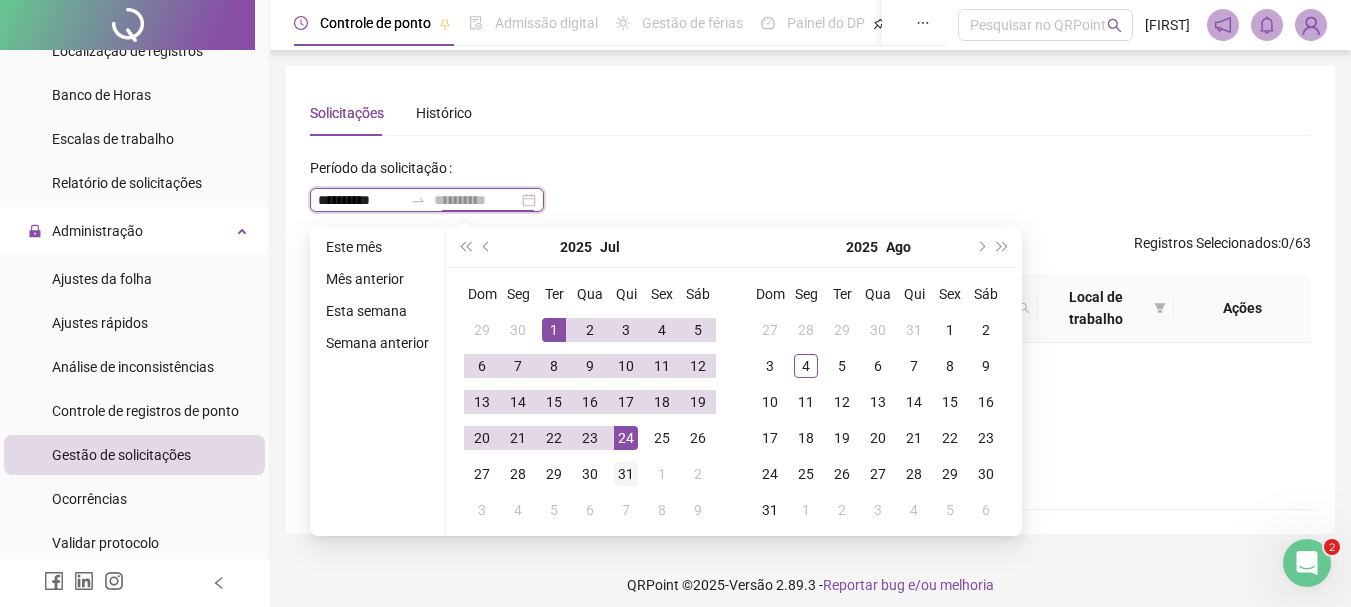 type on "**********" 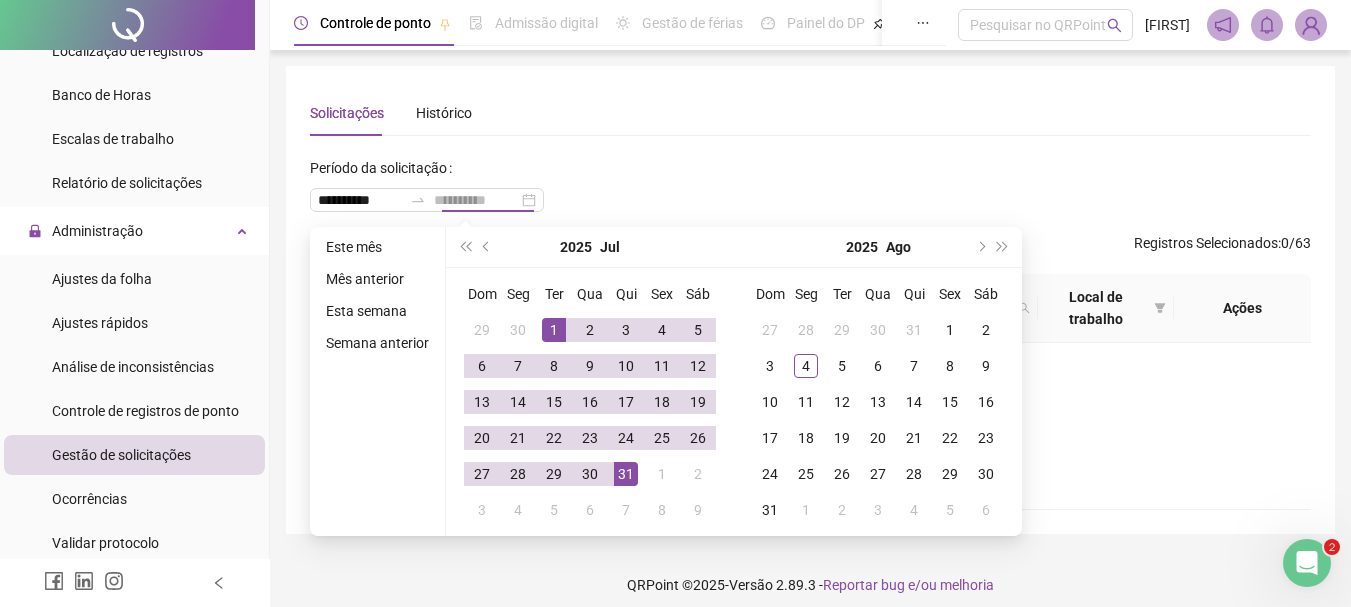 click on "31" at bounding box center (626, 474) 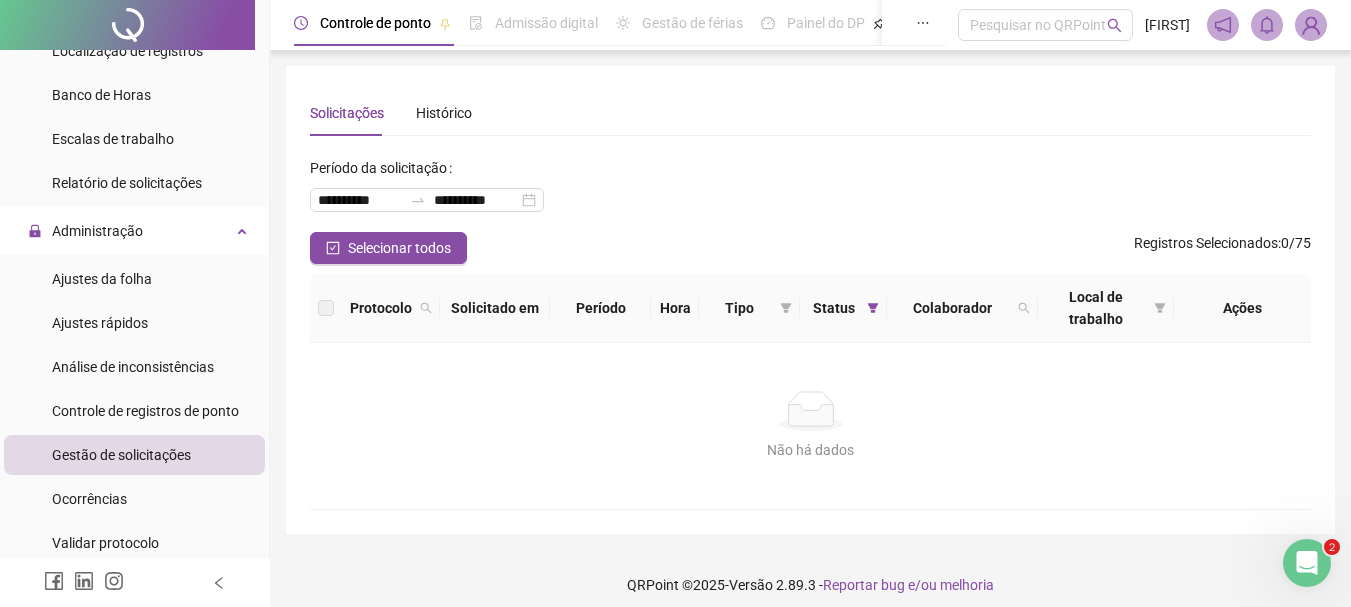 click on "Não há dados" at bounding box center (810, 450) 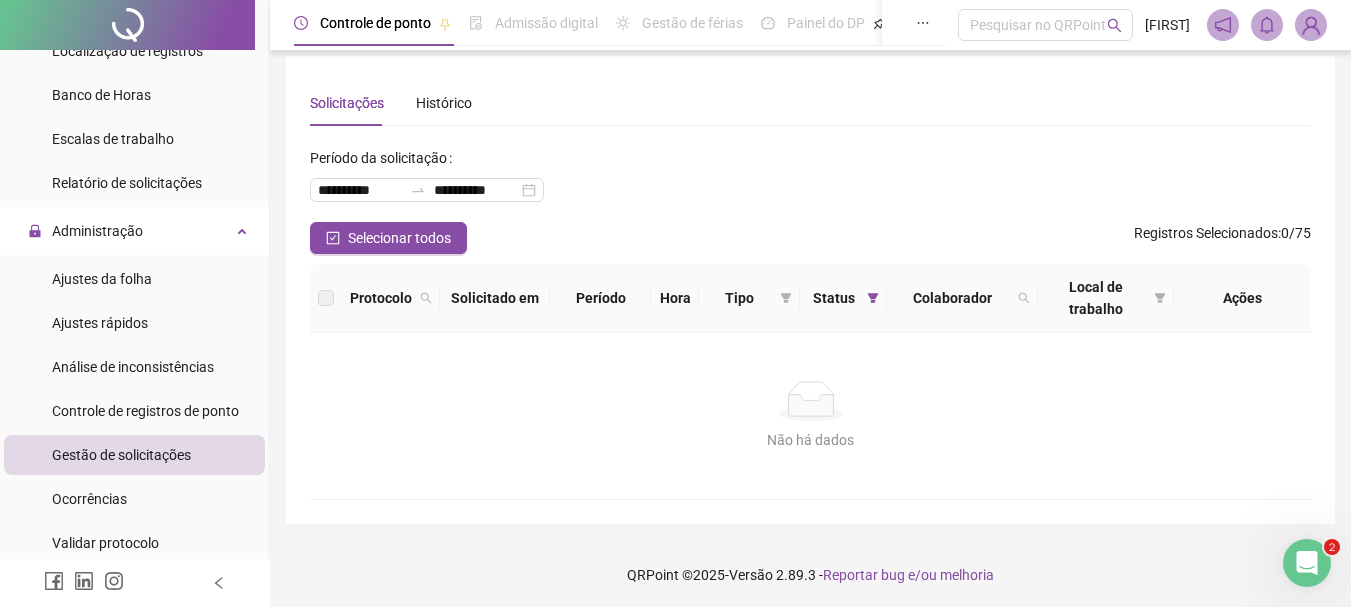 scroll, scrollTop: 13, scrollLeft: 0, axis: vertical 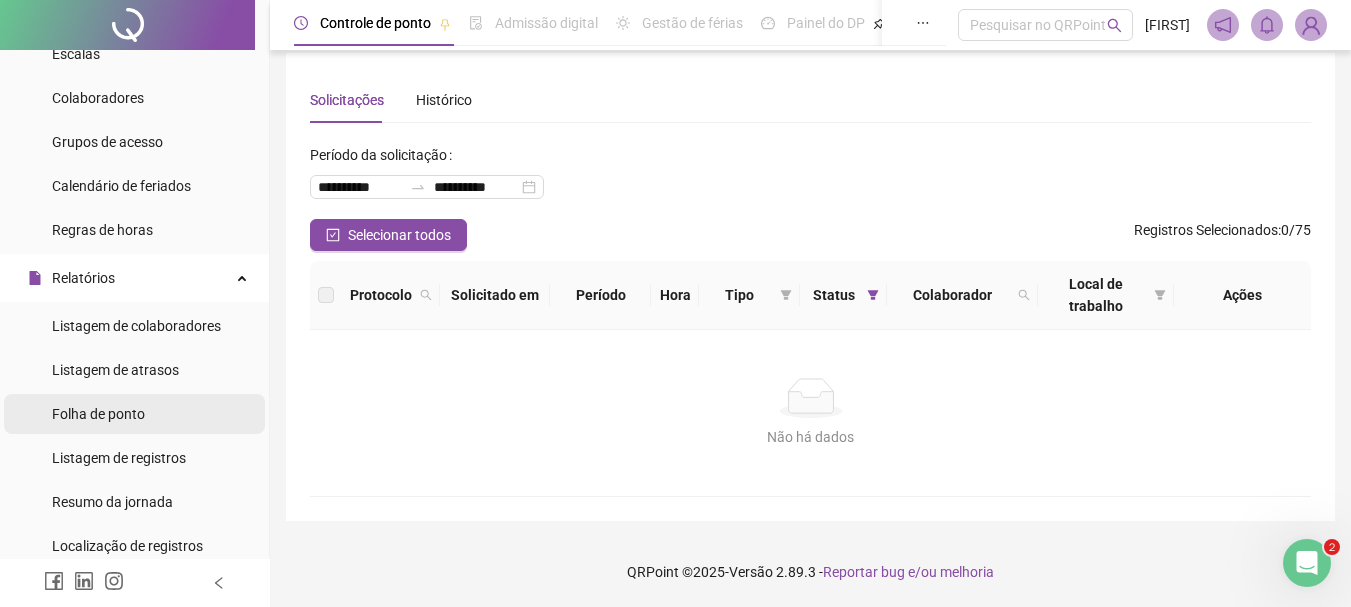 click on "Folha de ponto" at bounding box center [98, 414] 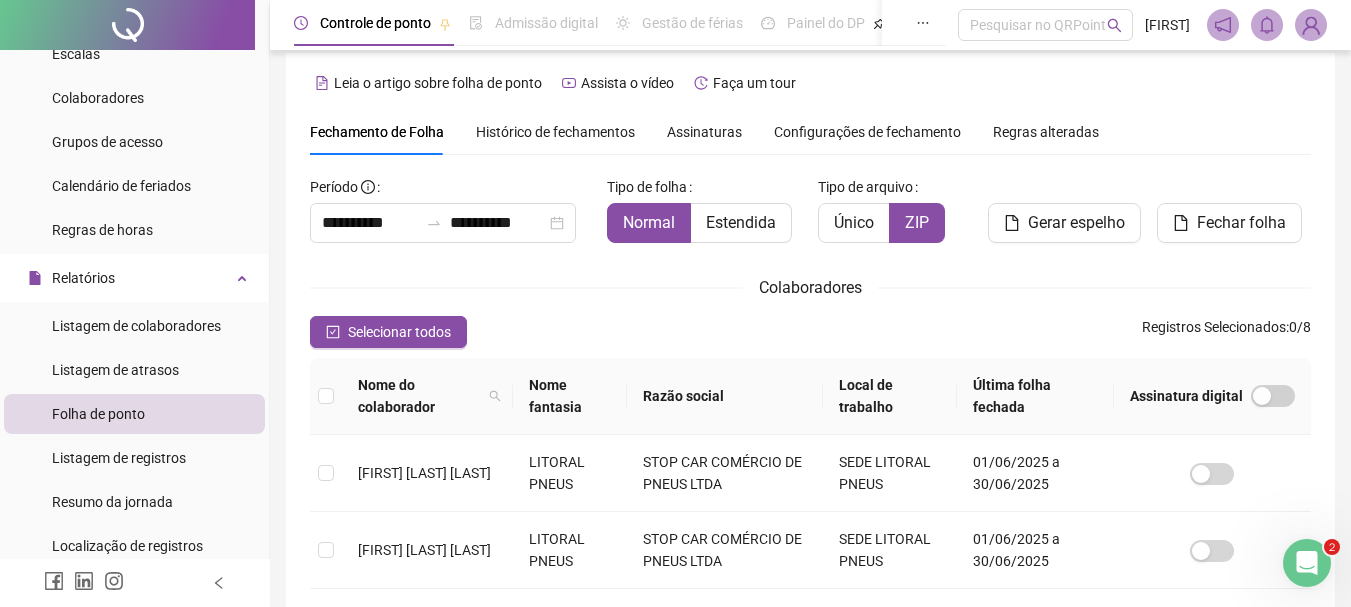 scroll, scrollTop: 106, scrollLeft: 0, axis: vertical 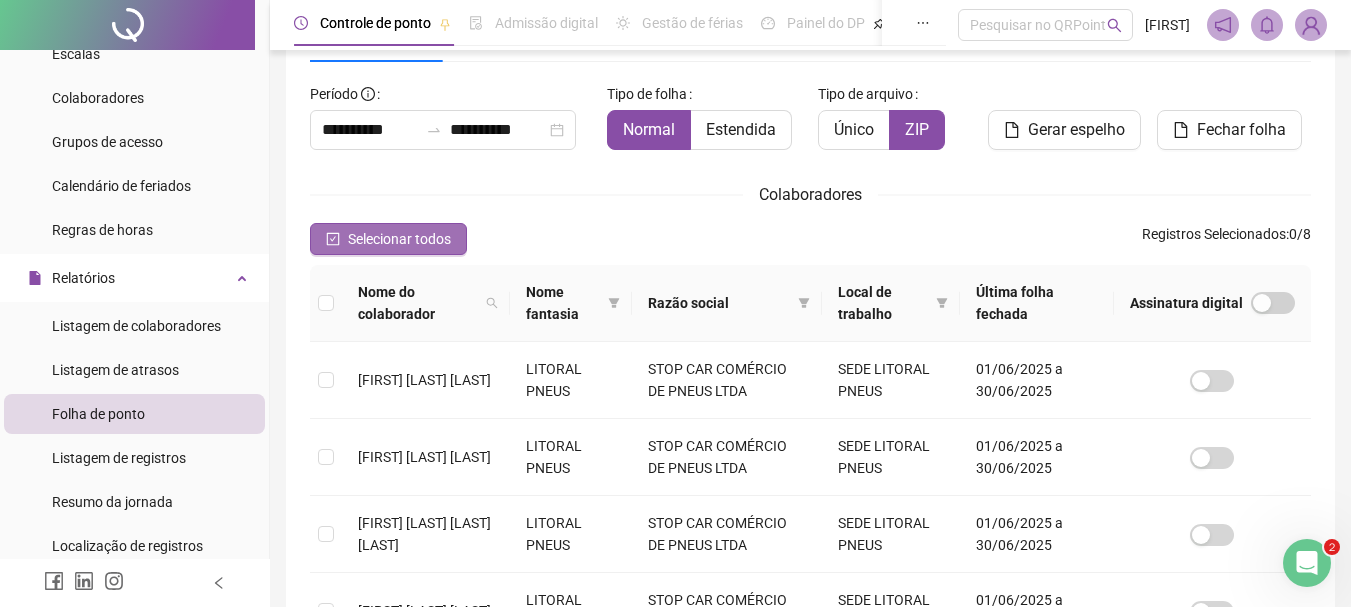 click on "Selecionar todos" at bounding box center (399, 239) 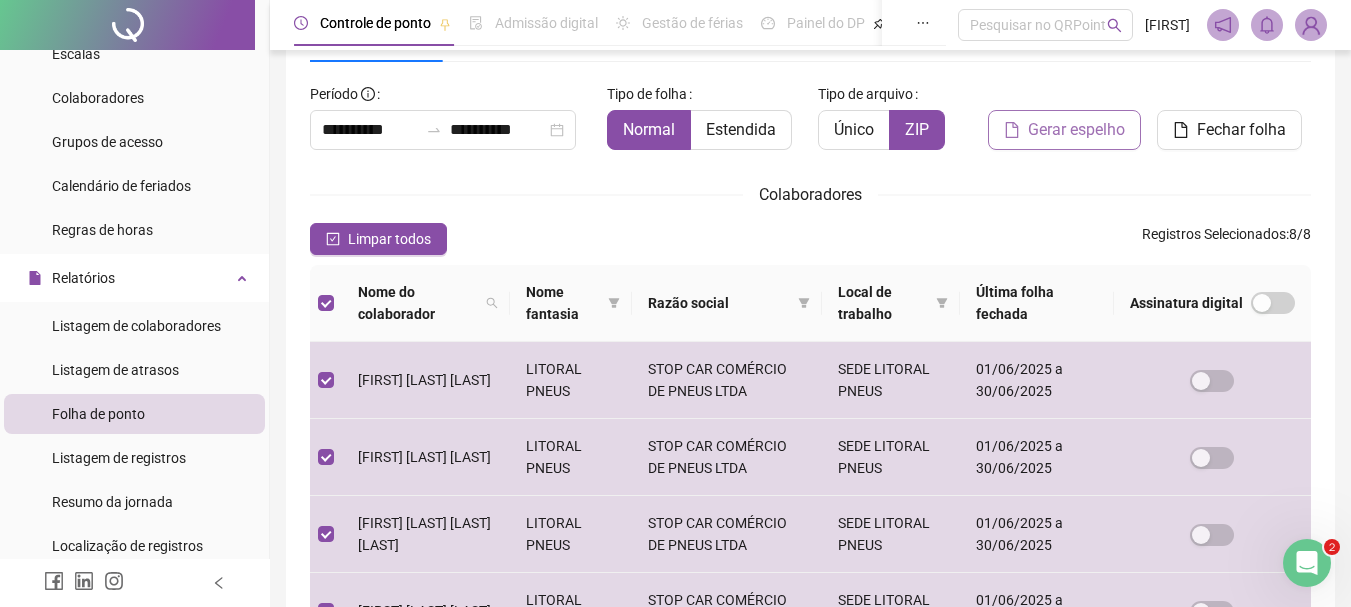 click on "Gerar espelho" at bounding box center [1076, 130] 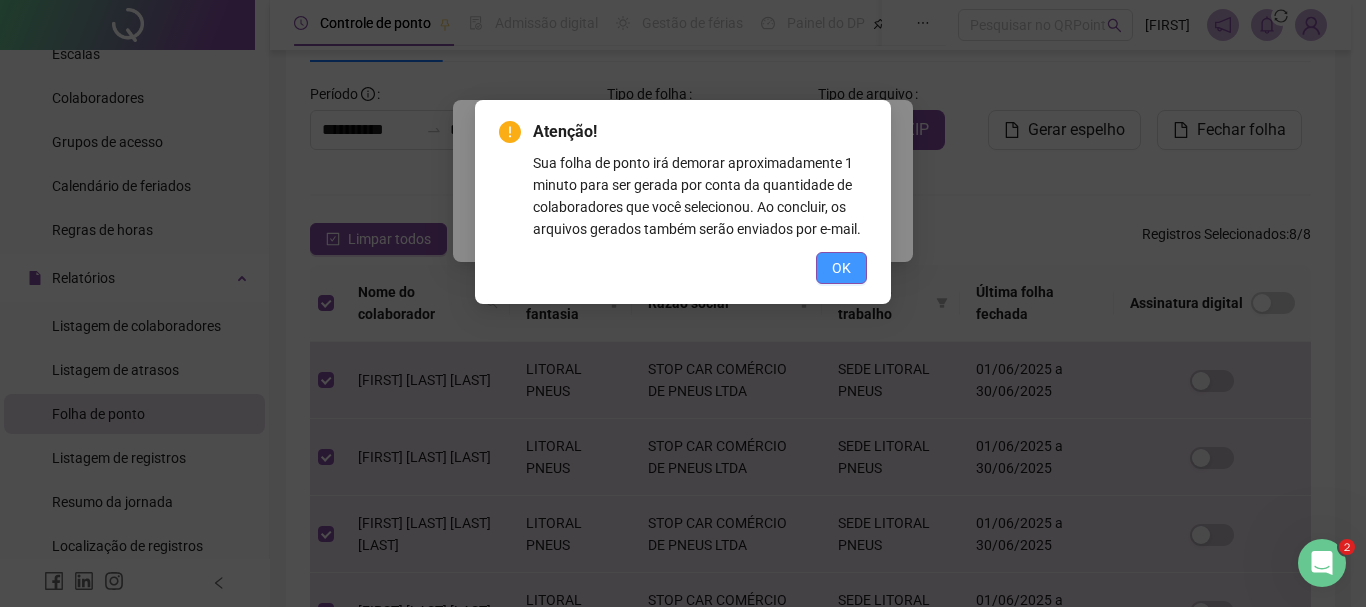 click on "OK" at bounding box center [841, 268] 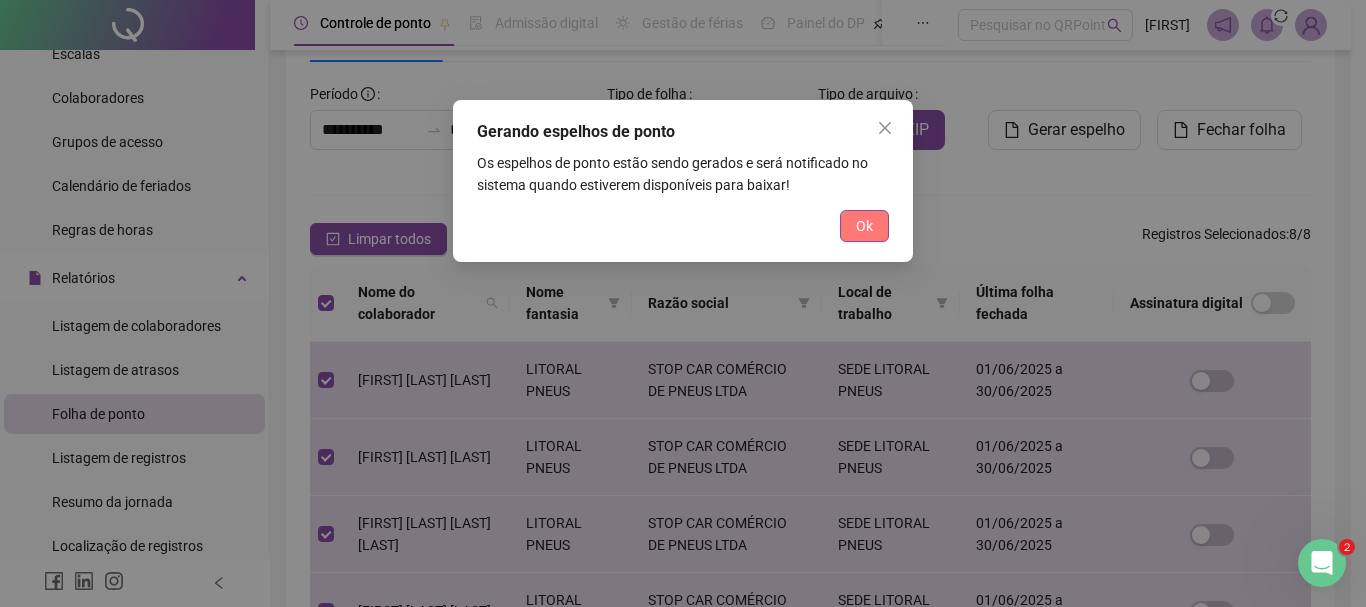 click on "Ok" at bounding box center [864, 226] 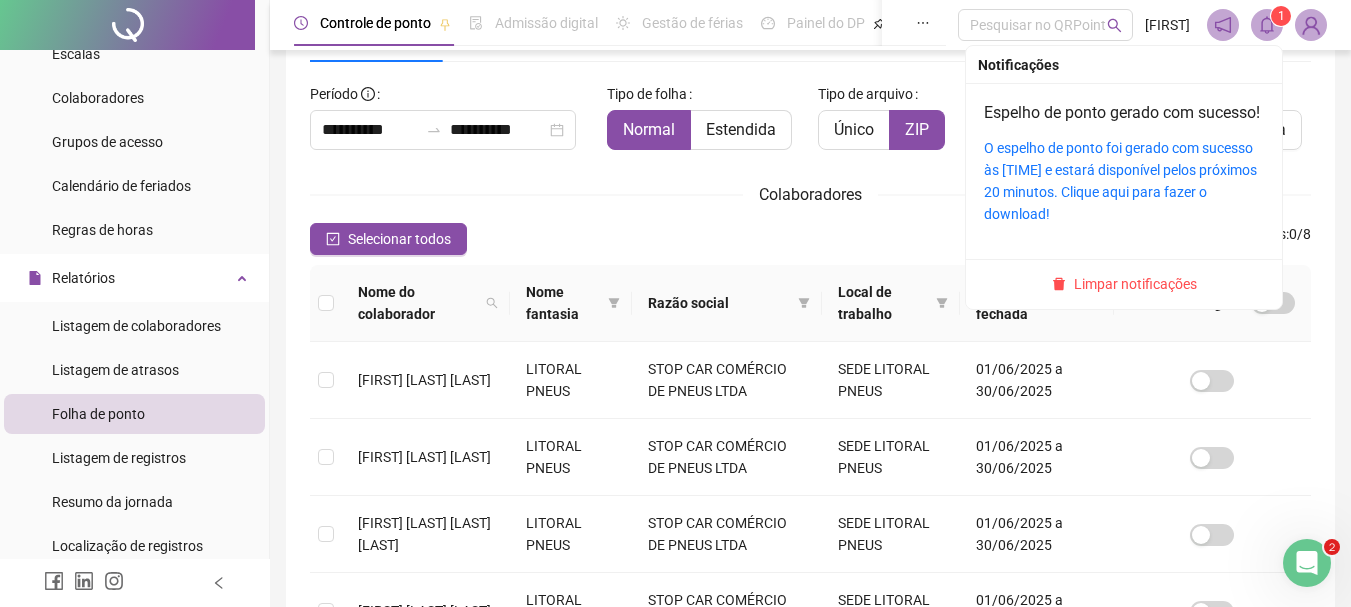 click 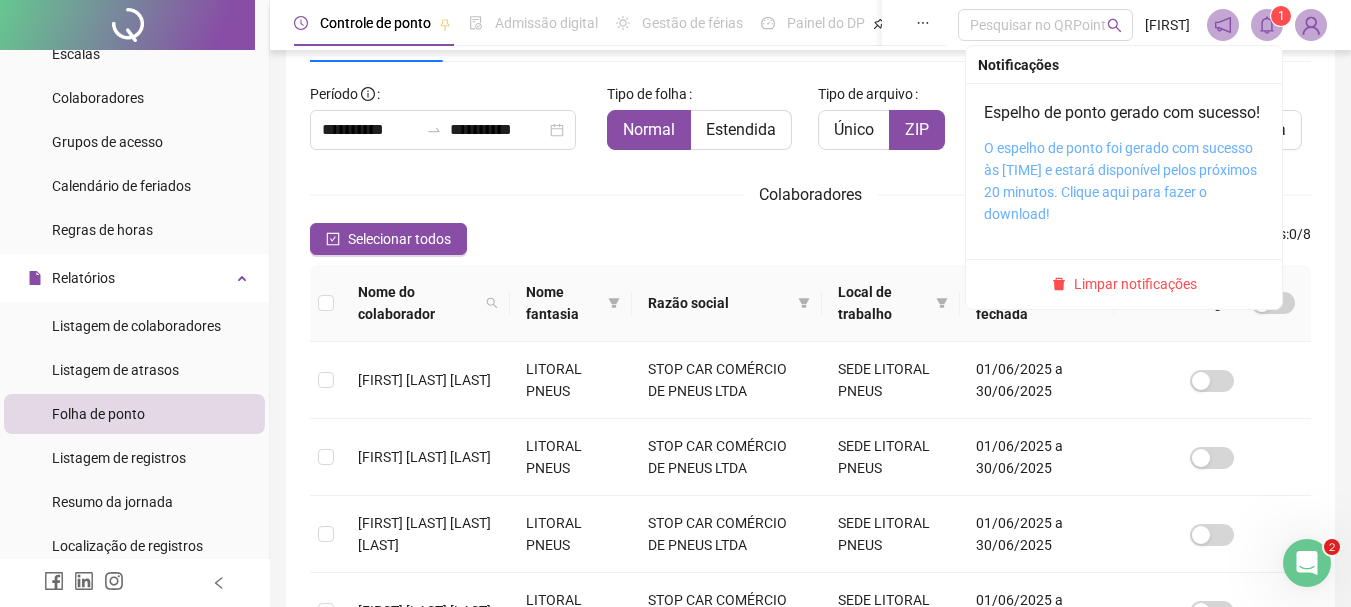 click on "O espelho de ponto foi gerado com sucesso às [TIME] e estará disponível pelos próximos 20 minutos.
Clique aqui para fazer o download!" at bounding box center (1120, 181) 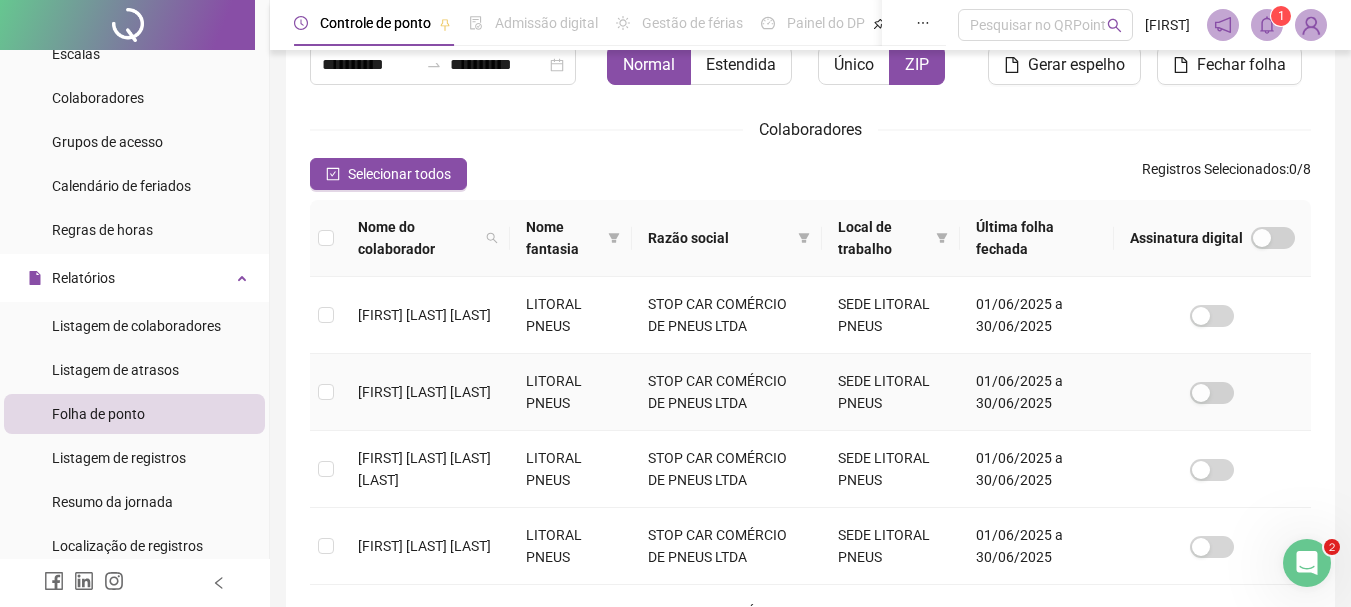 scroll, scrollTop: 206, scrollLeft: 0, axis: vertical 